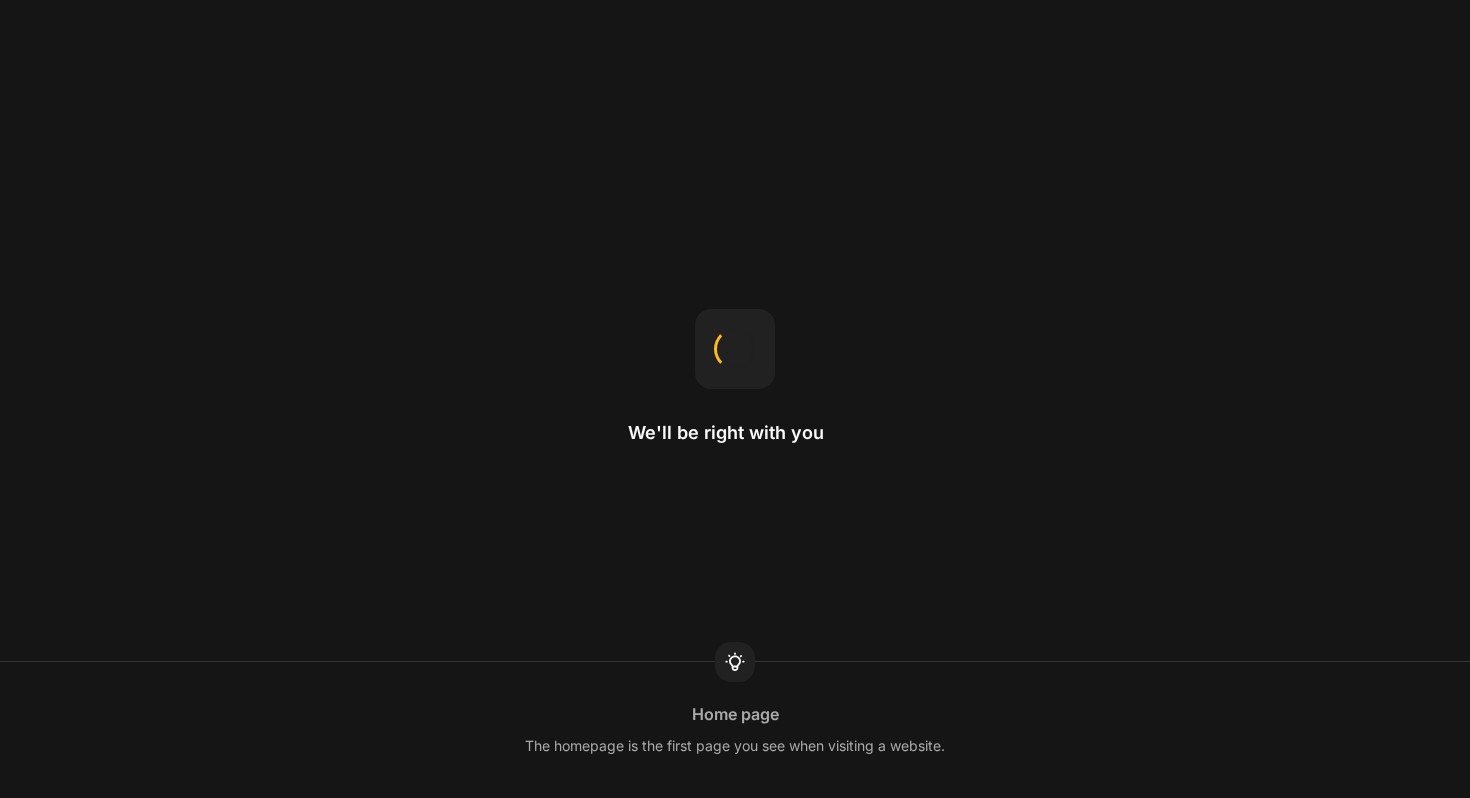 scroll, scrollTop: 0, scrollLeft: 0, axis: both 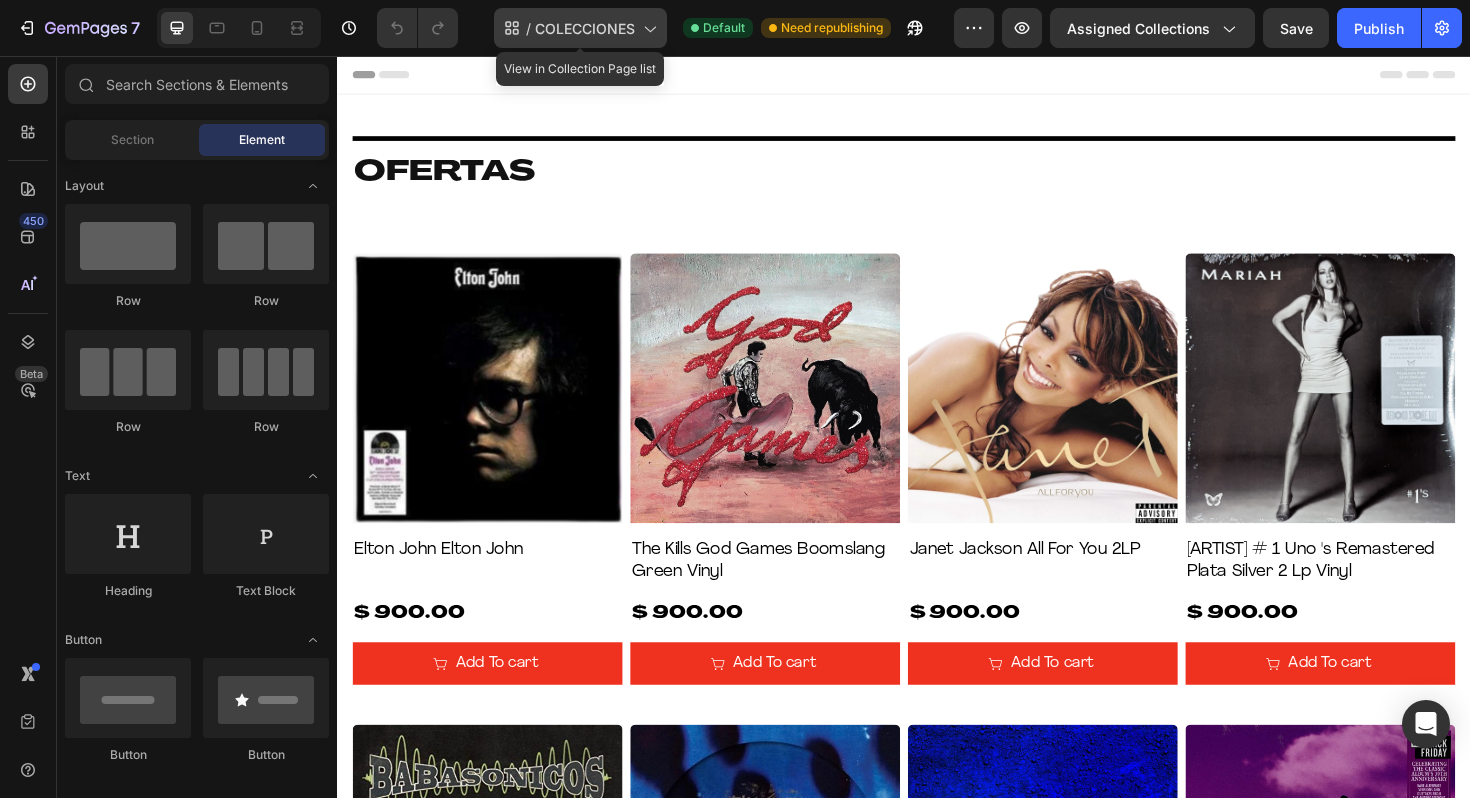 click 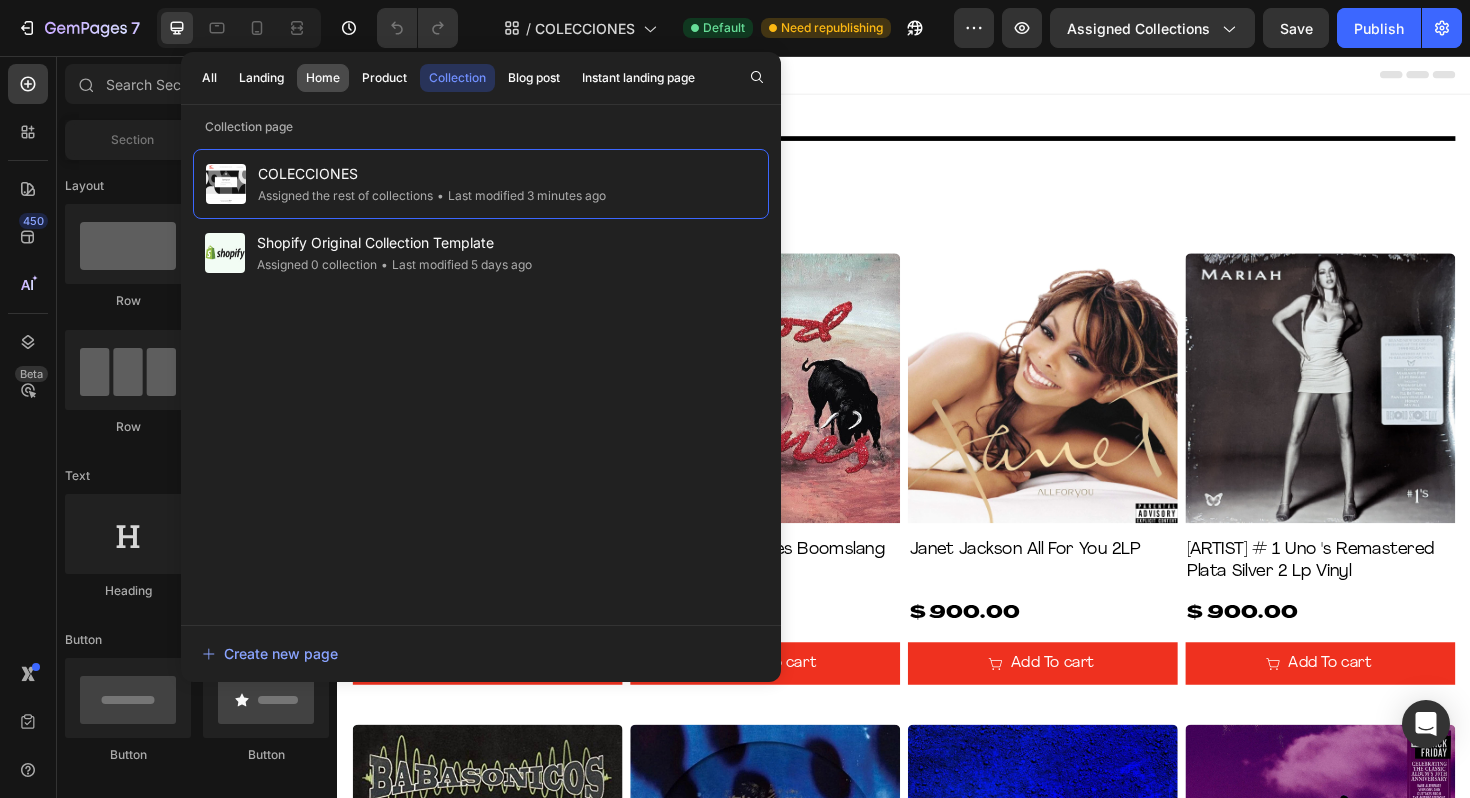 click on "Home" at bounding box center [323, 78] 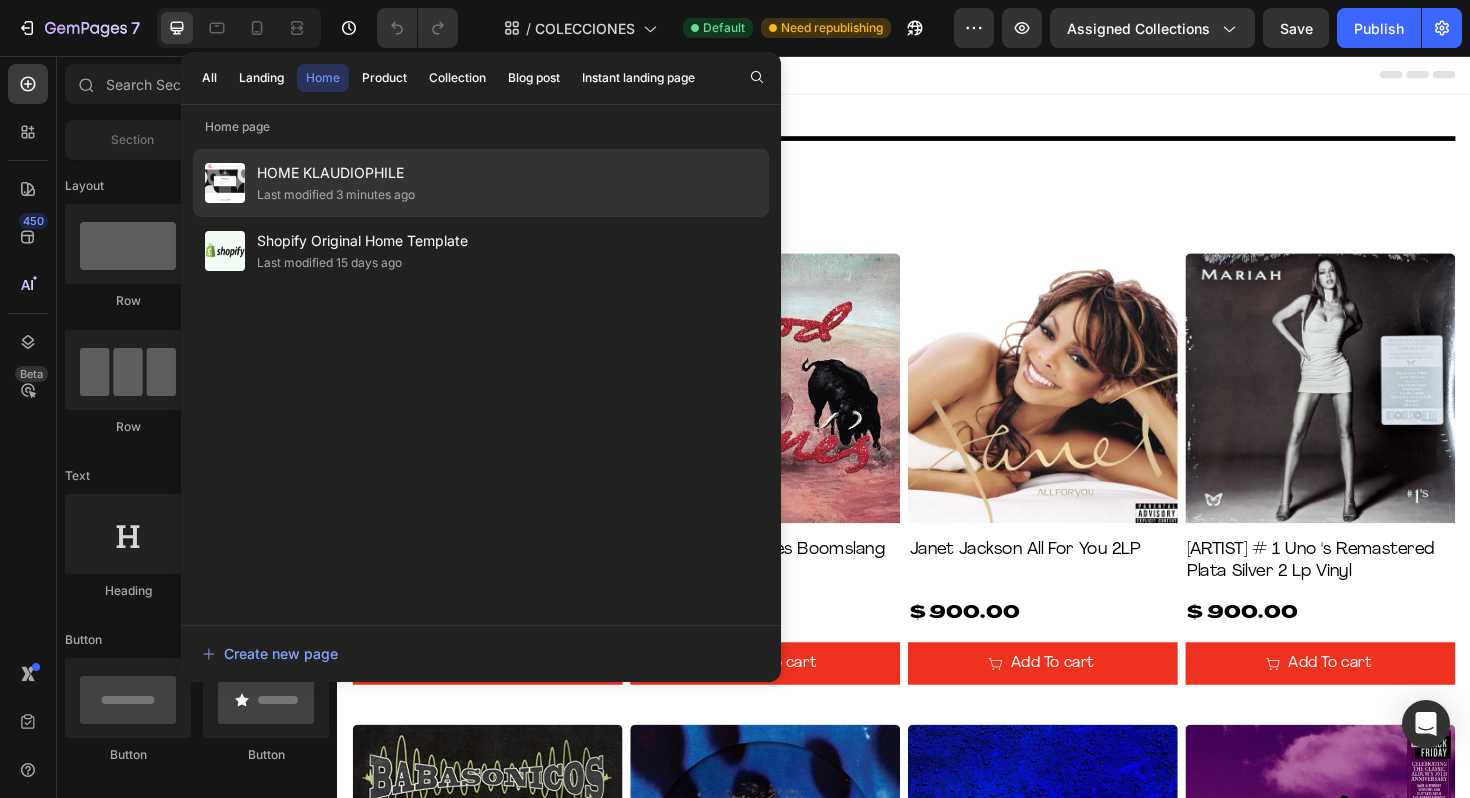click on "Last modified 3 minutes ago" 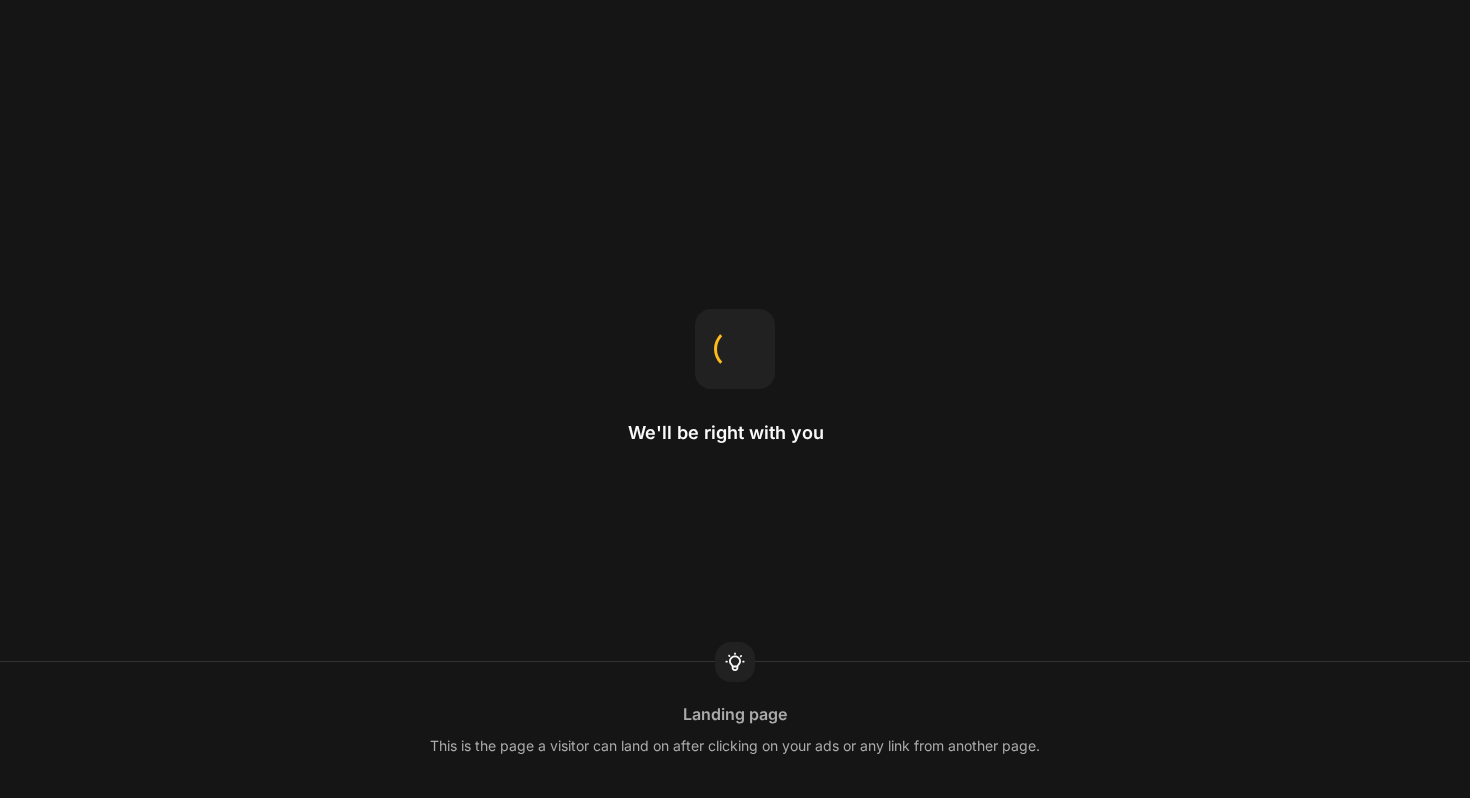 scroll, scrollTop: 0, scrollLeft: 0, axis: both 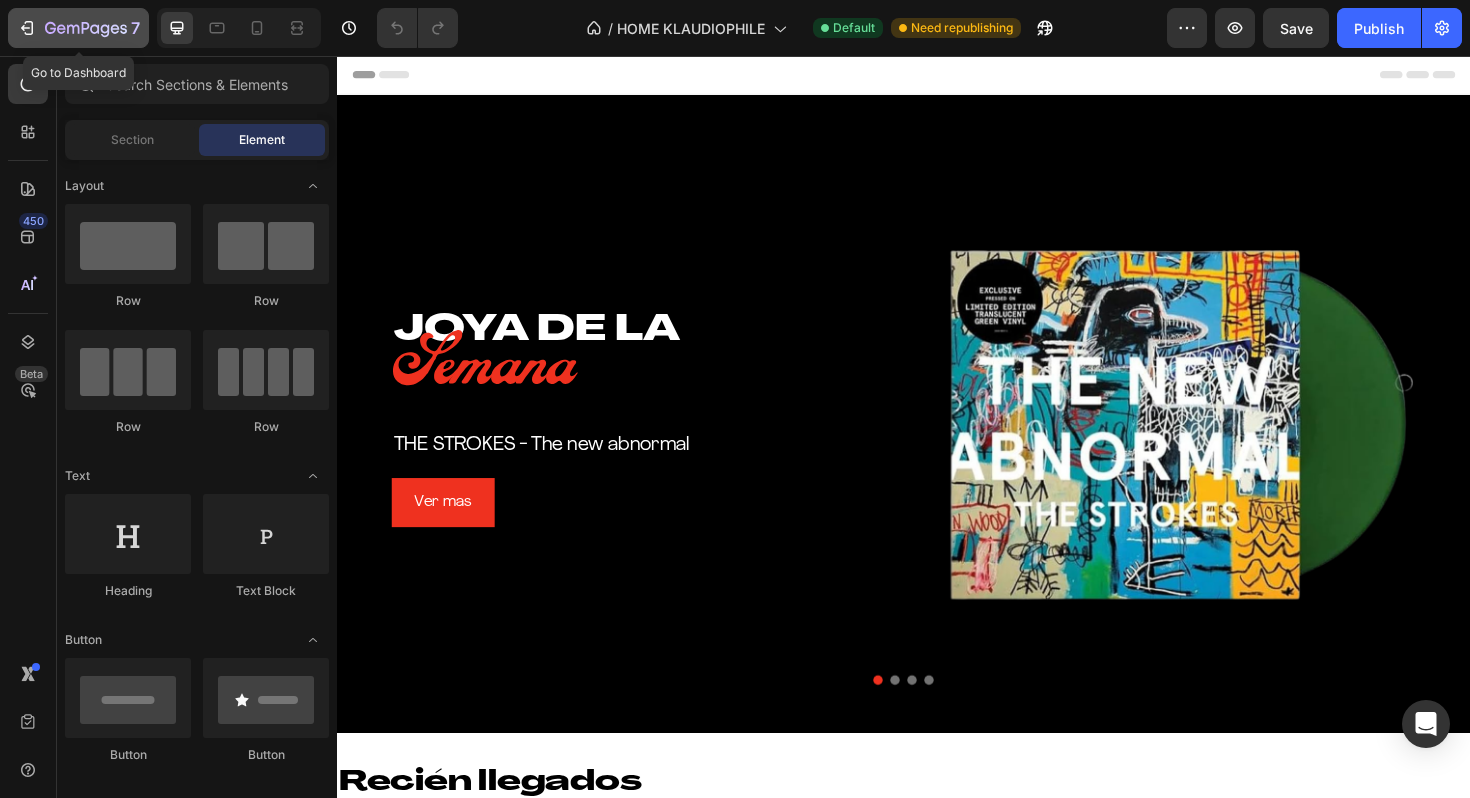 click 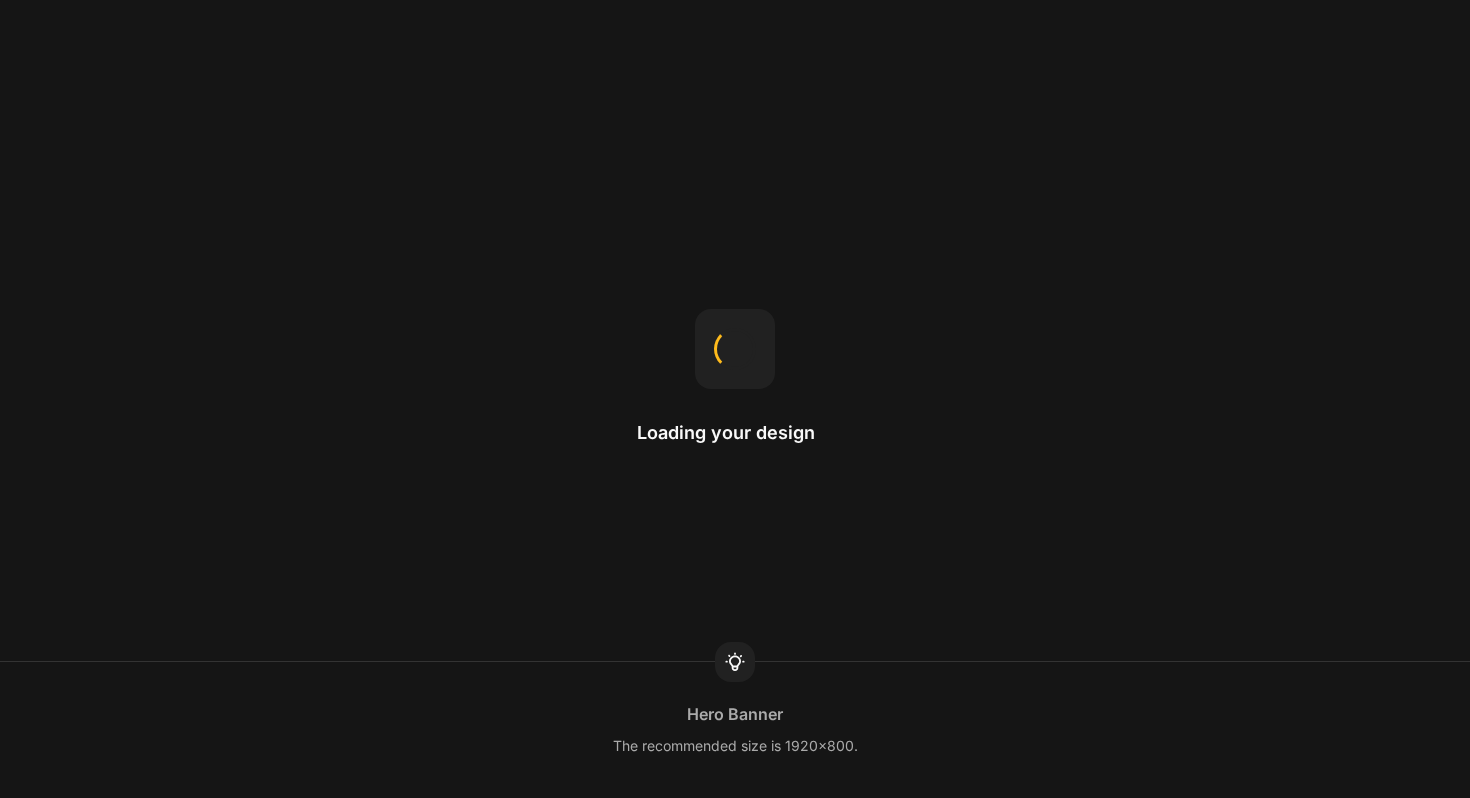 scroll, scrollTop: 0, scrollLeft: 0, axis: both 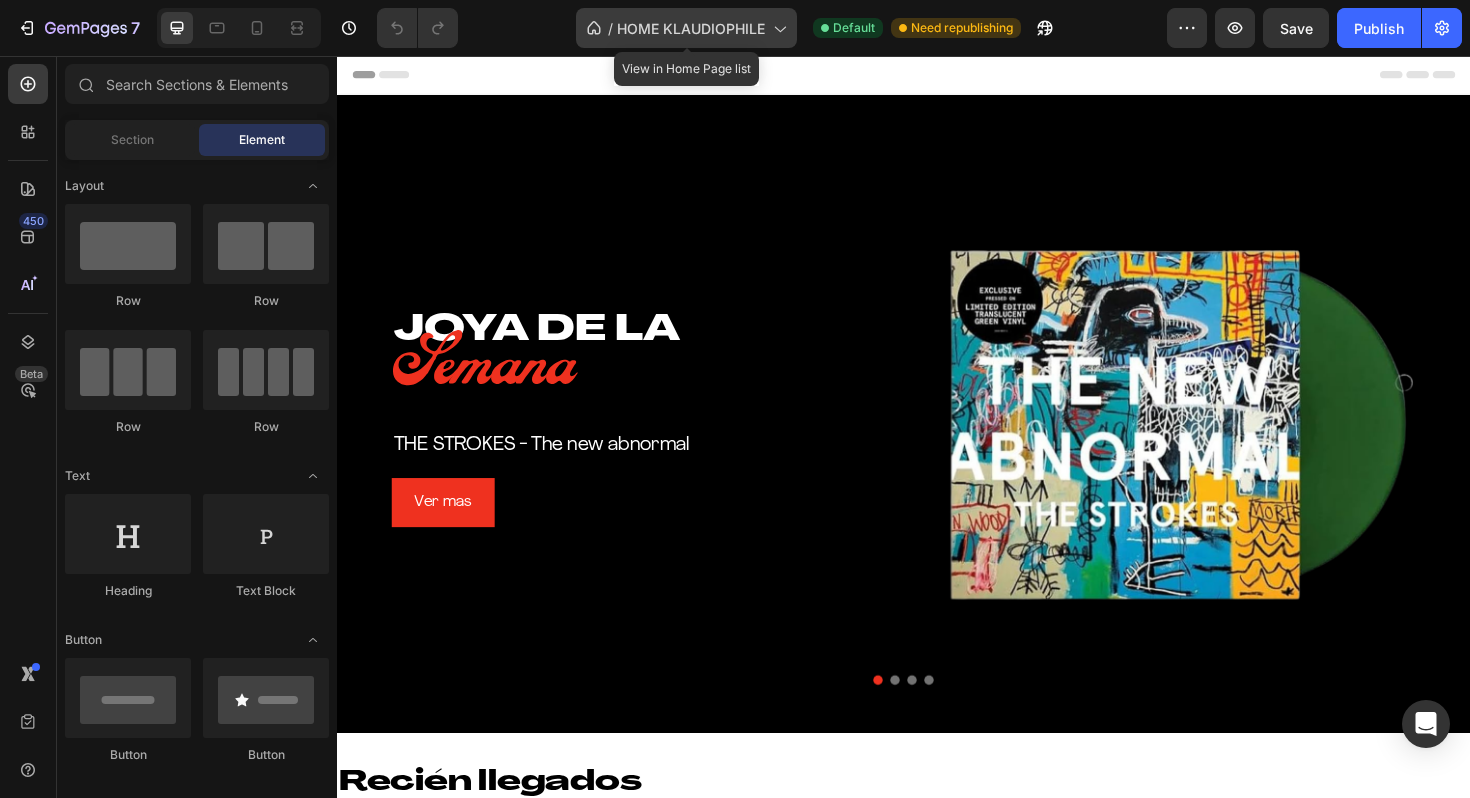 click 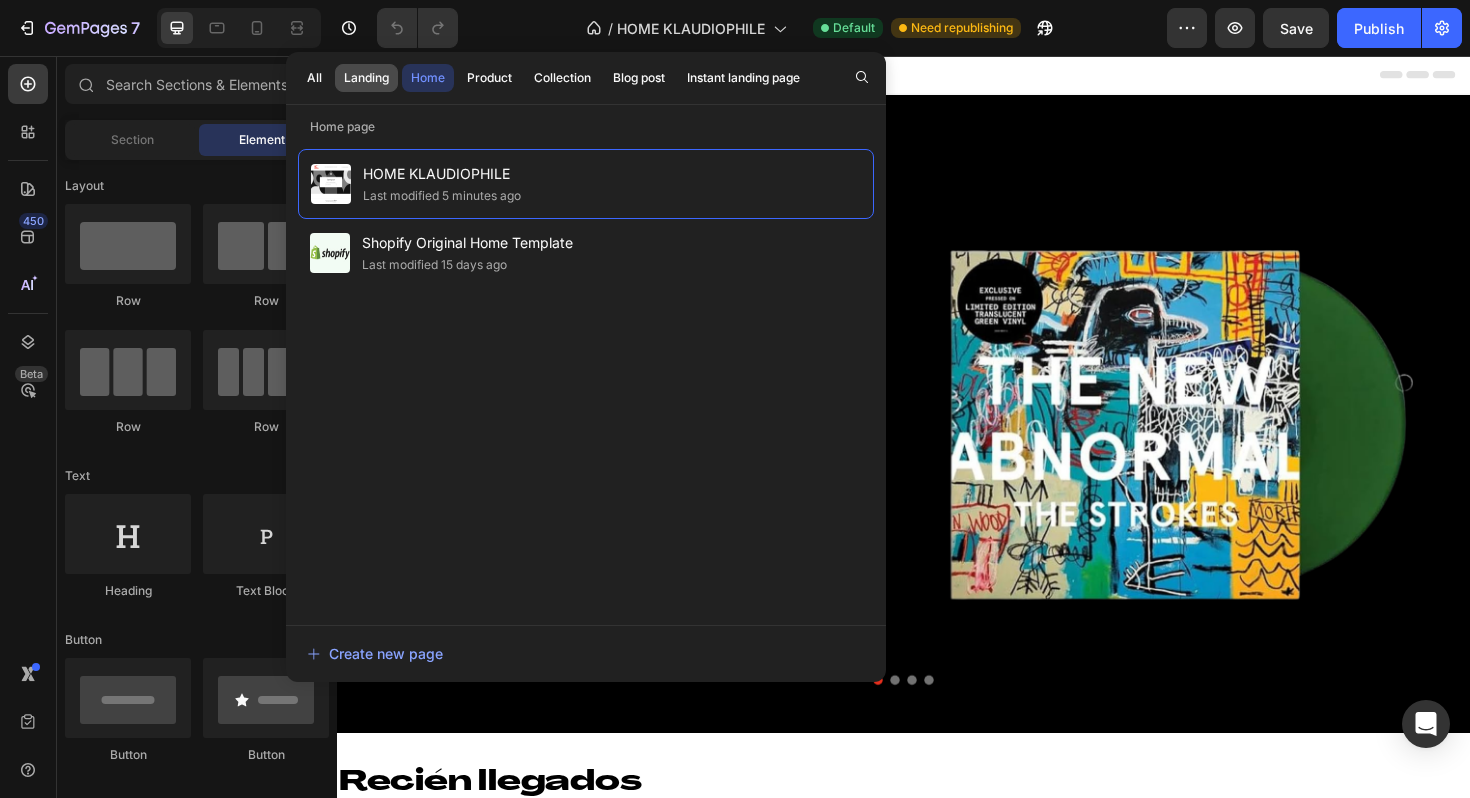 click on "Landing" at bounding box center (366, 78) 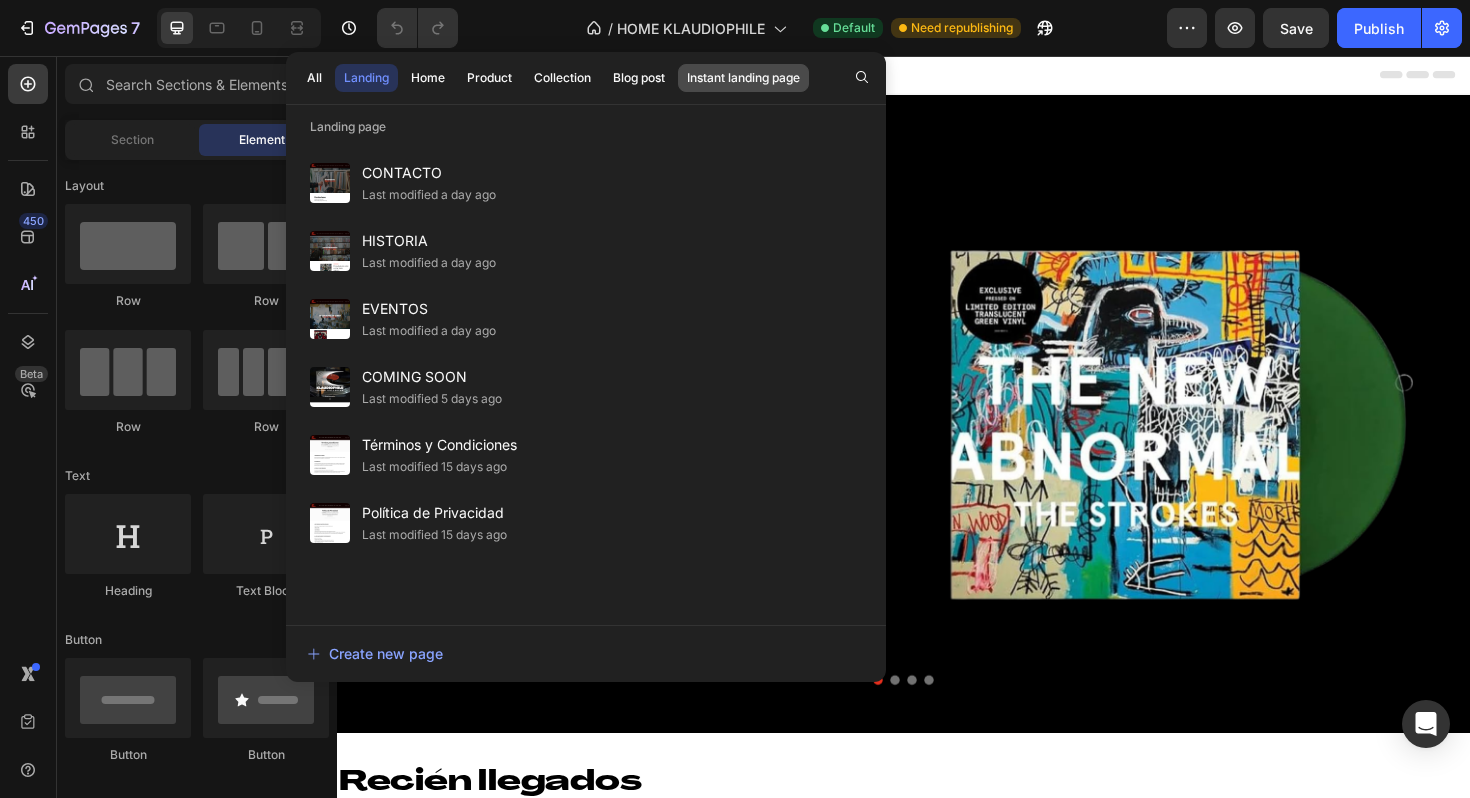 click on "Instant landing page" at bounding box center (743, 78) 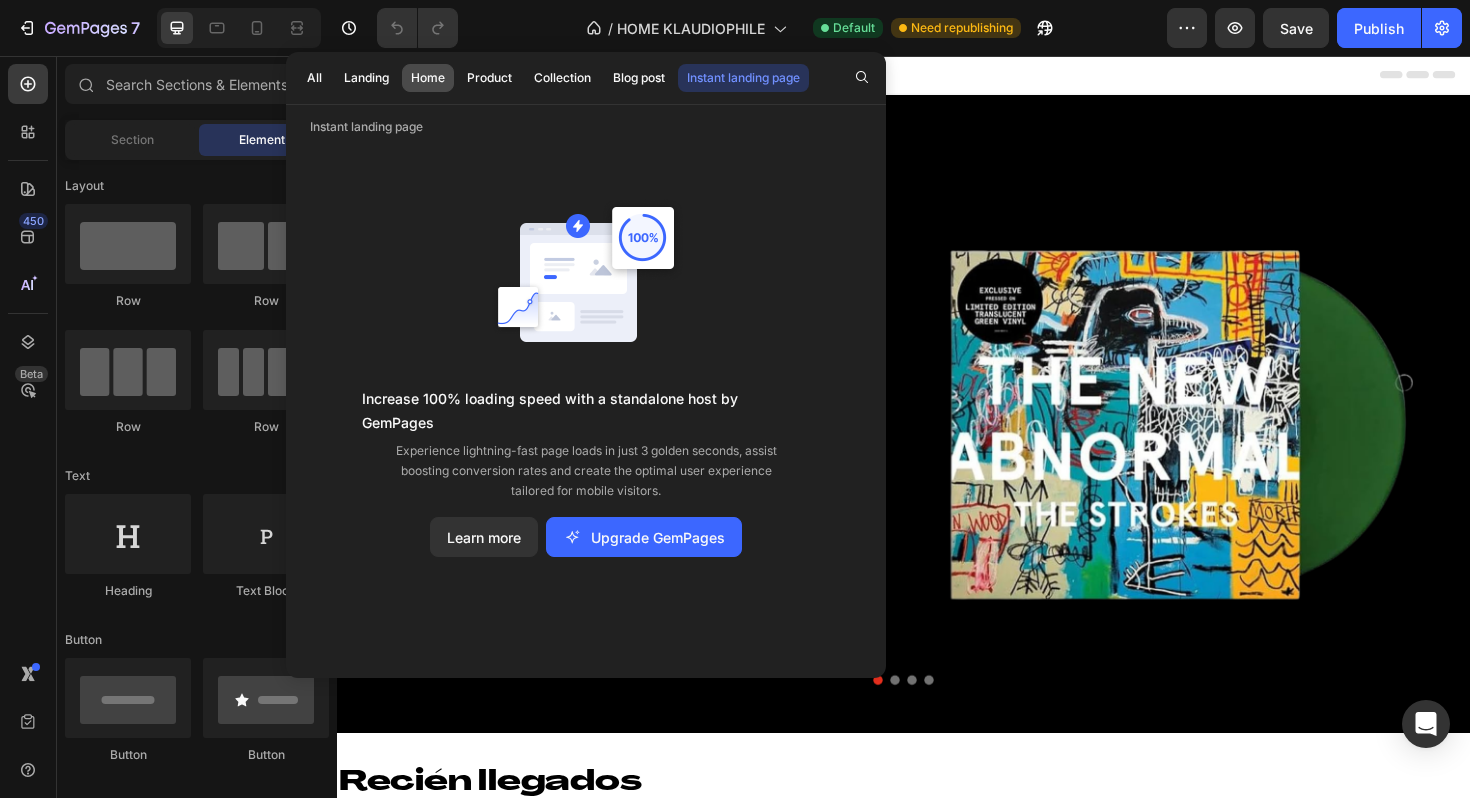 click on "Home" at bounding box center [428, 78] 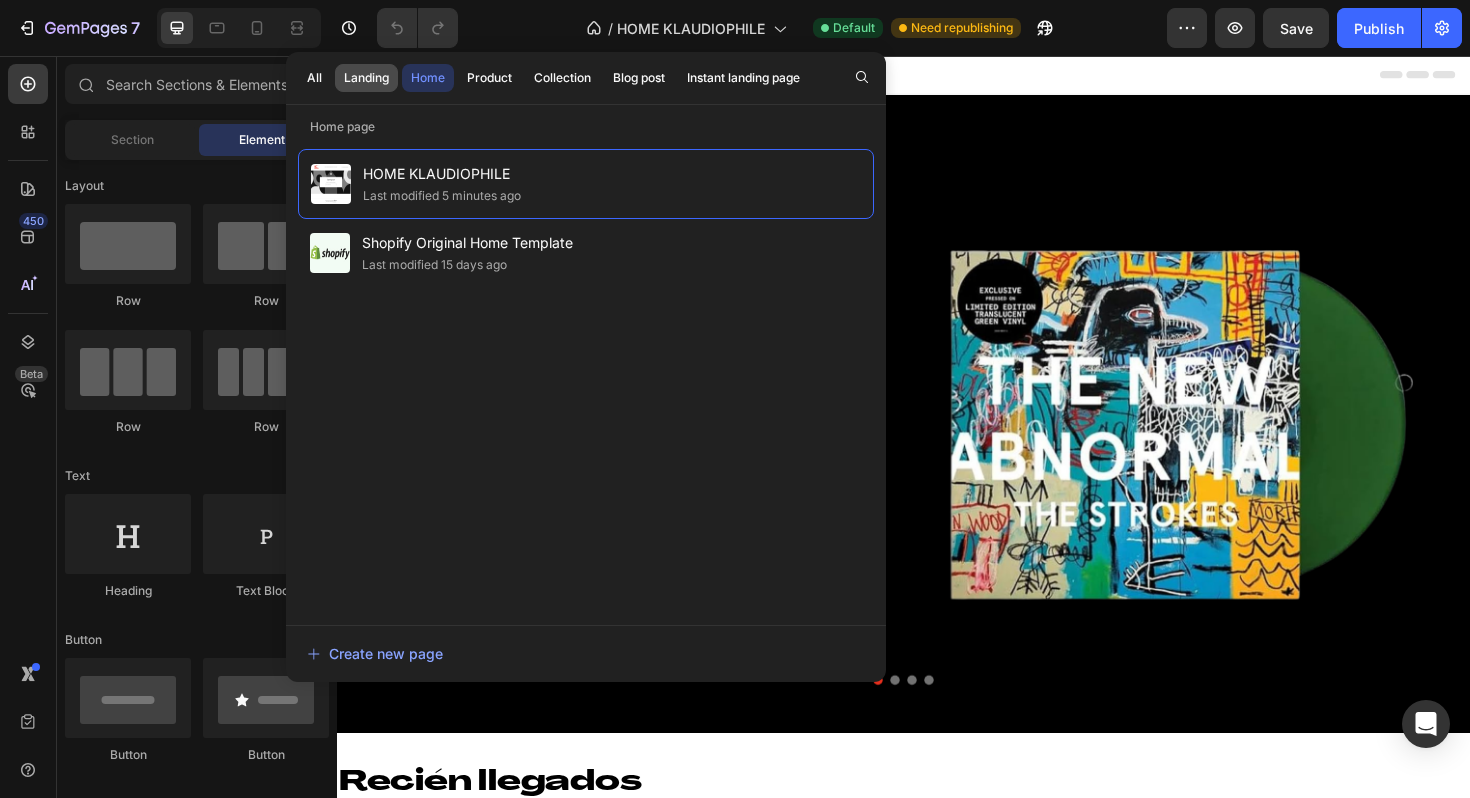 click on "Landing" at bounding box center (366, 78) 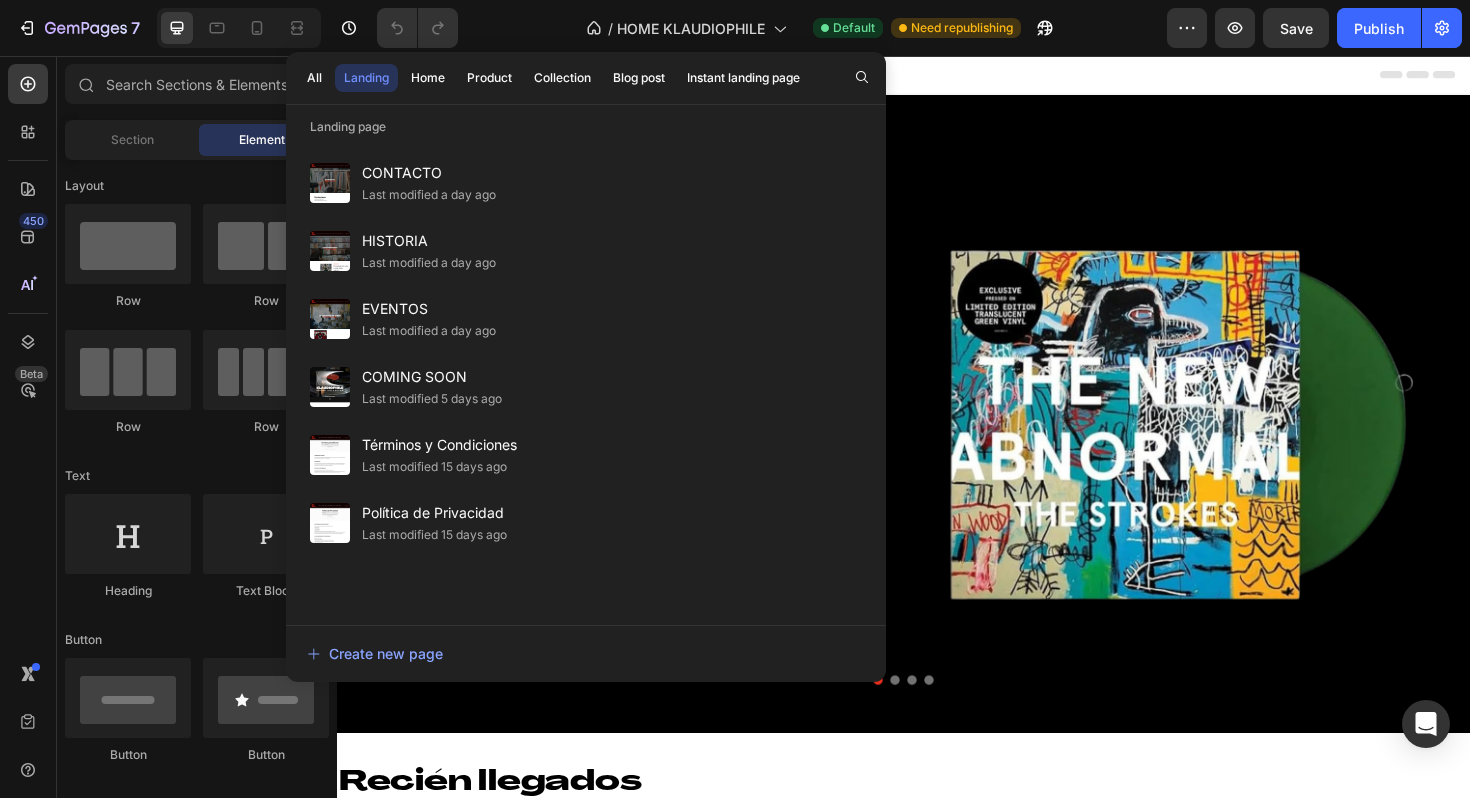 click on "All Landing Home Product Collection Blog post Instant landing page" at bounding box center (553, 78) 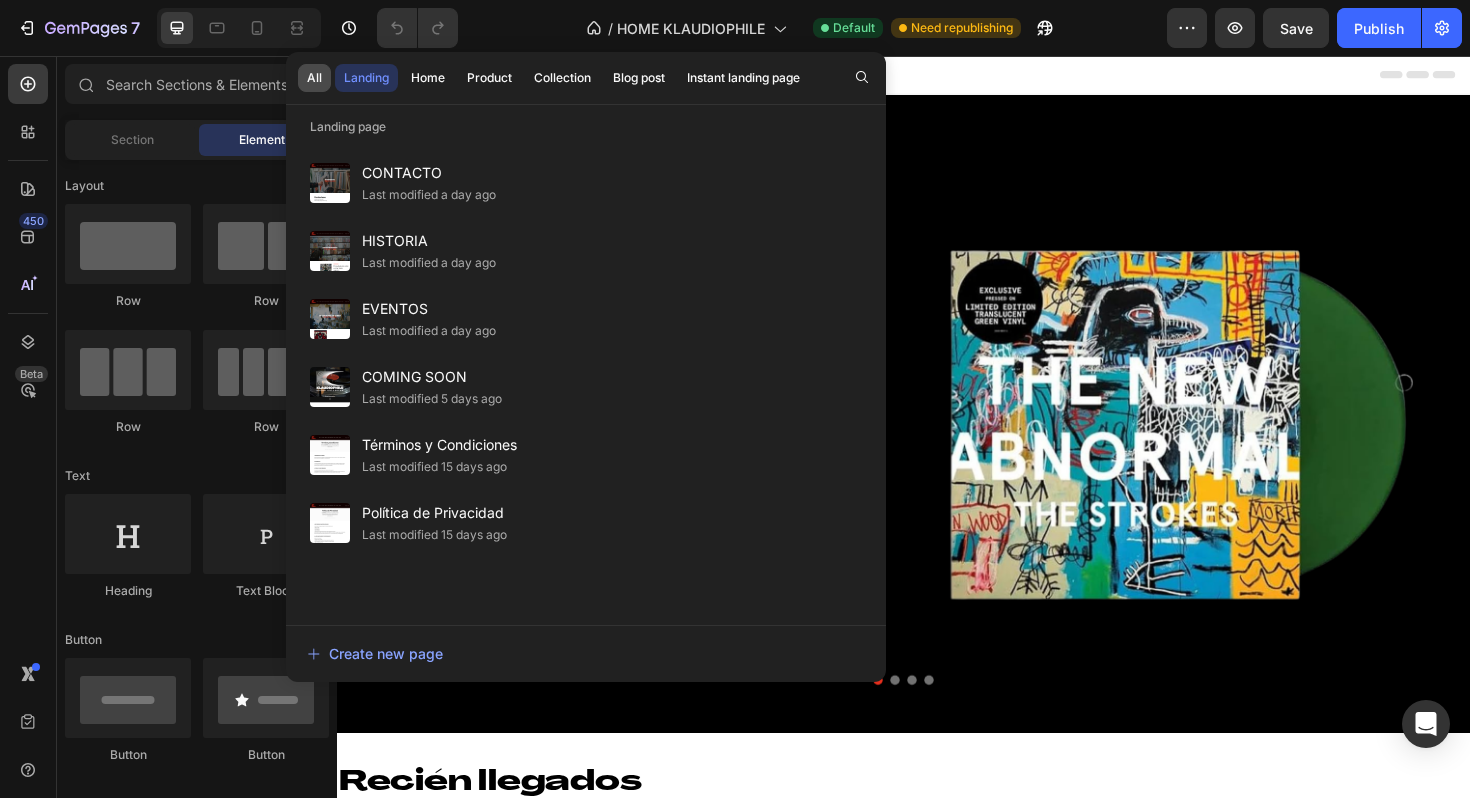 click on "All" at bounding box center [314, 78] 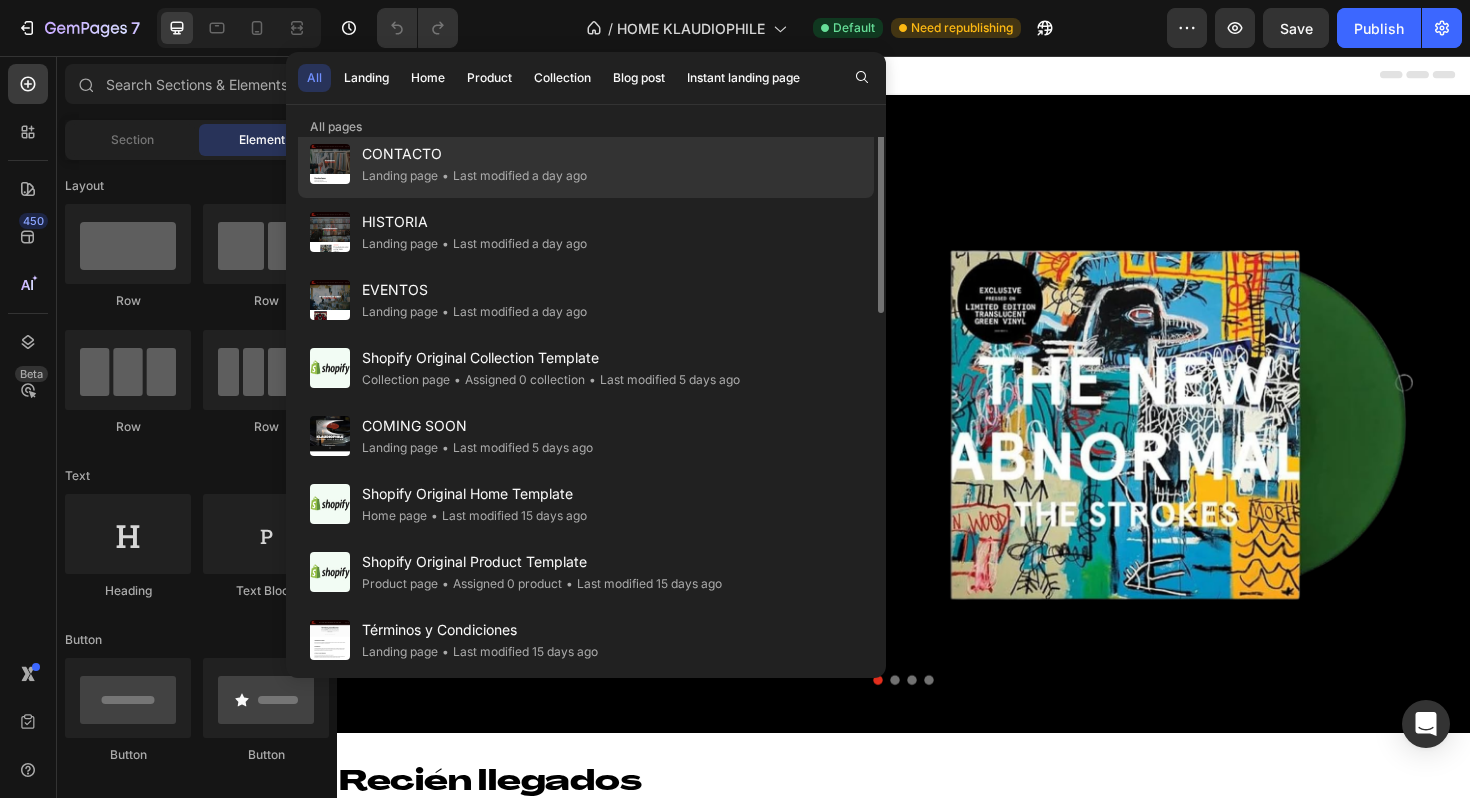 scroll, scrollTop: 0, scrollLeft: 0, axis: both 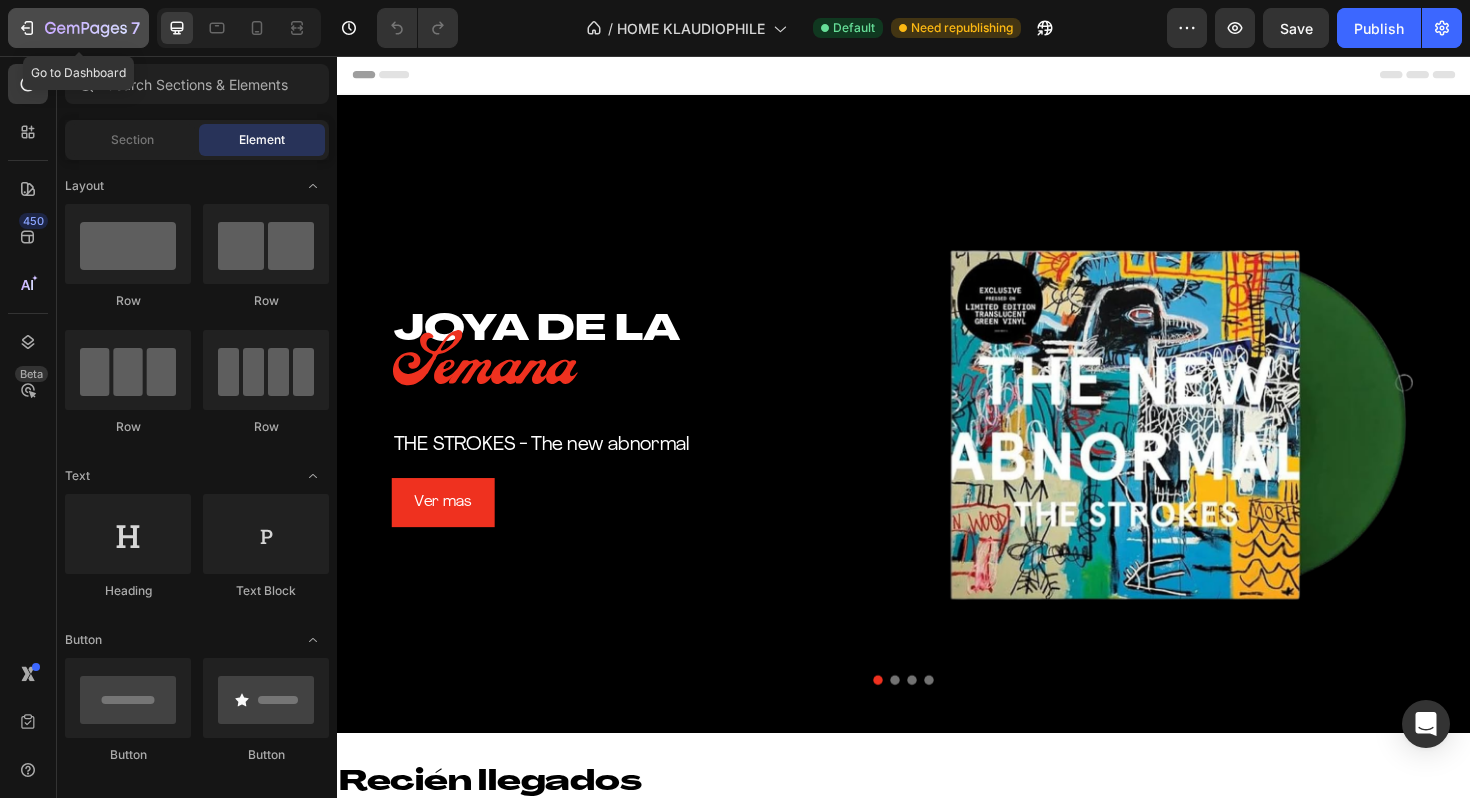 click 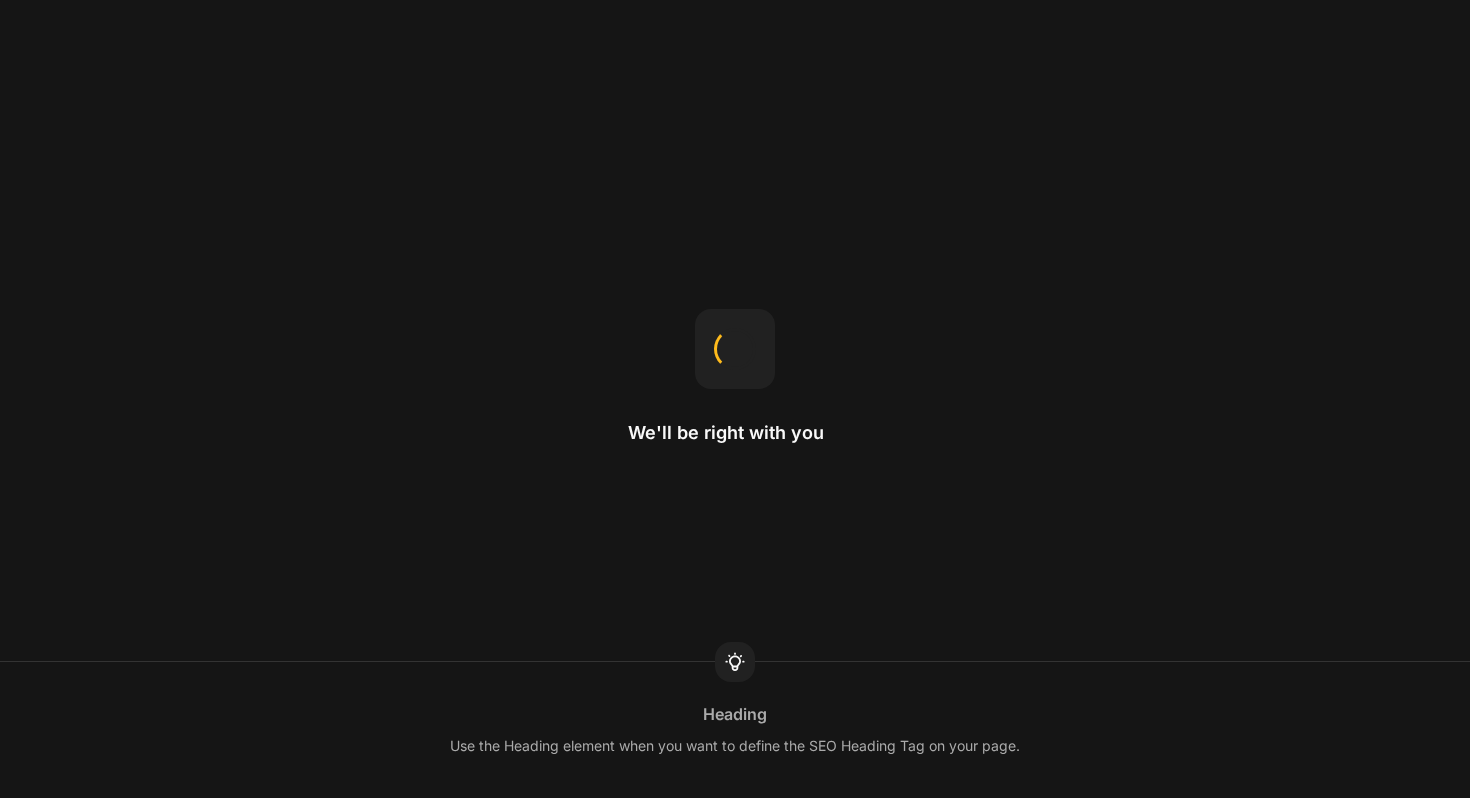 scroll, scrollTop: 0, scrollLeft: 0, axis: both 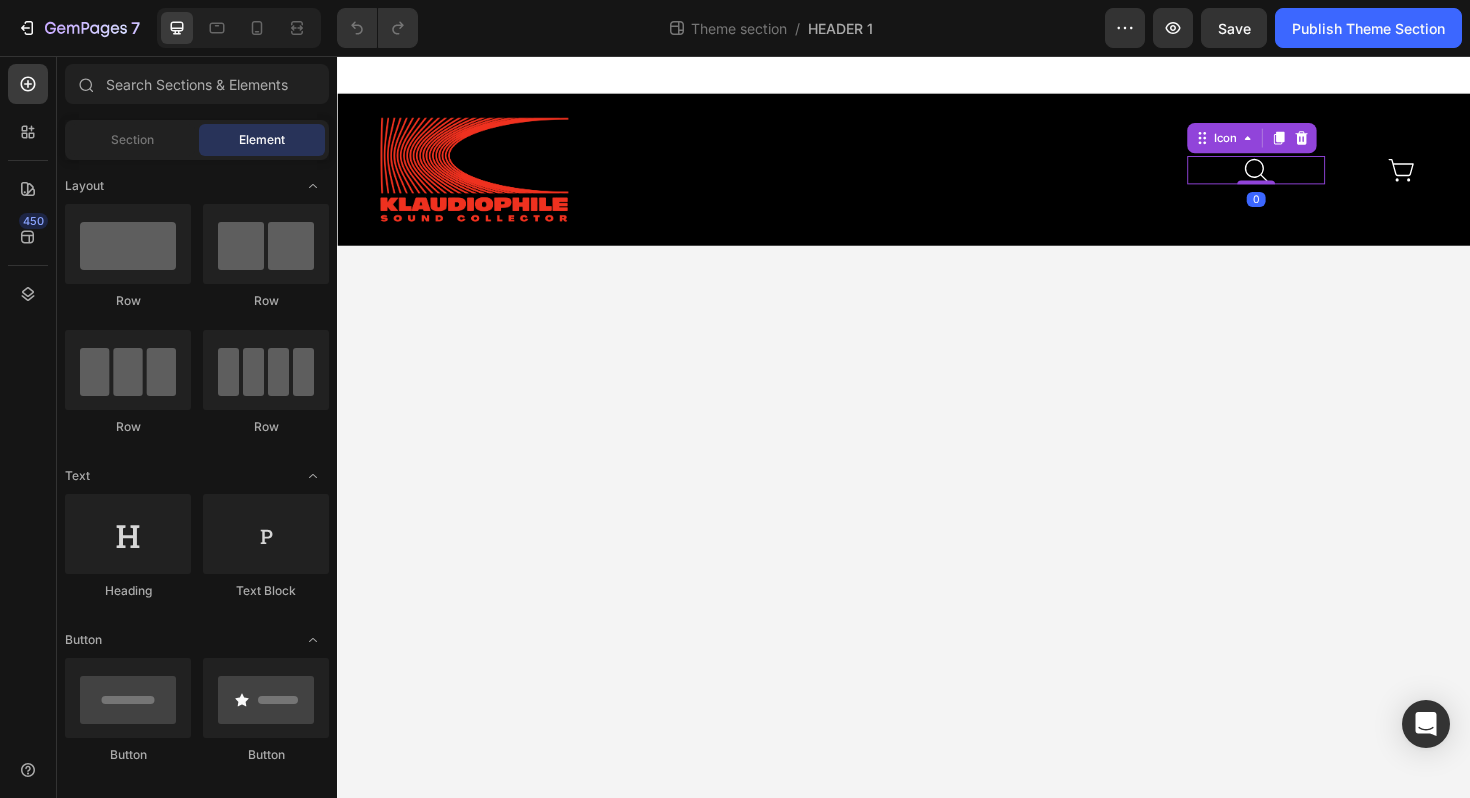 click 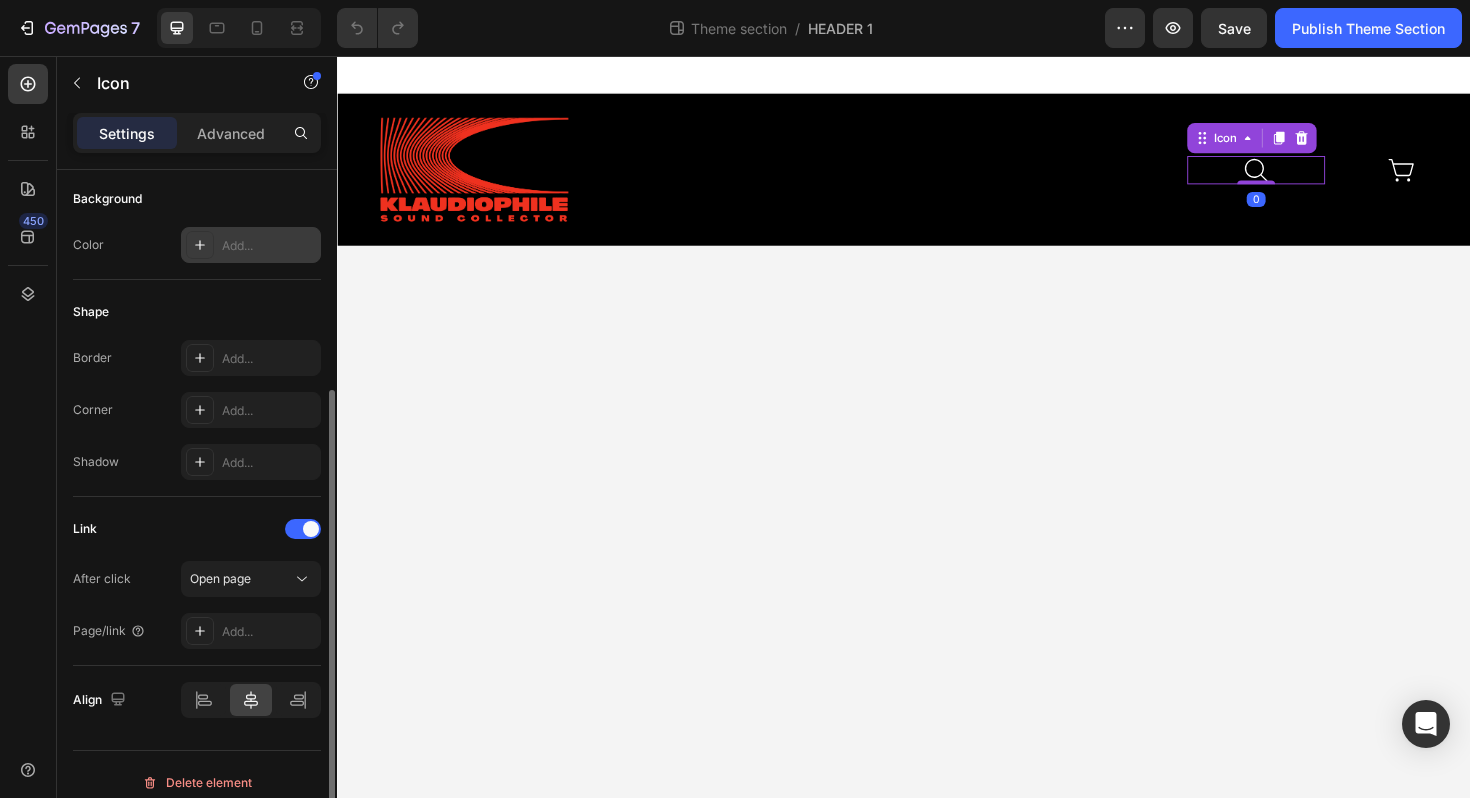 scroll, scrollTop: 290, scrollLeft: 0, axis: vertical 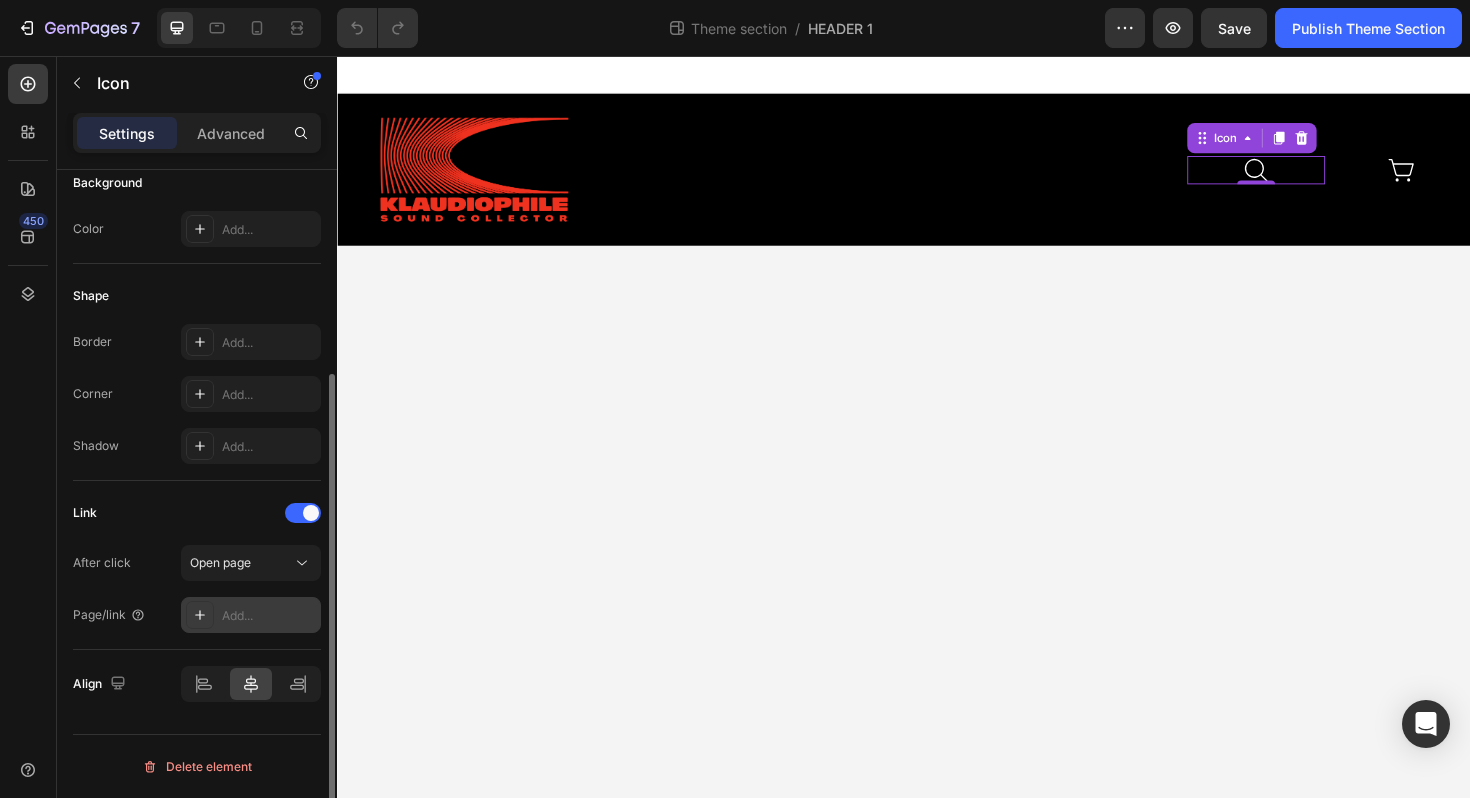 click 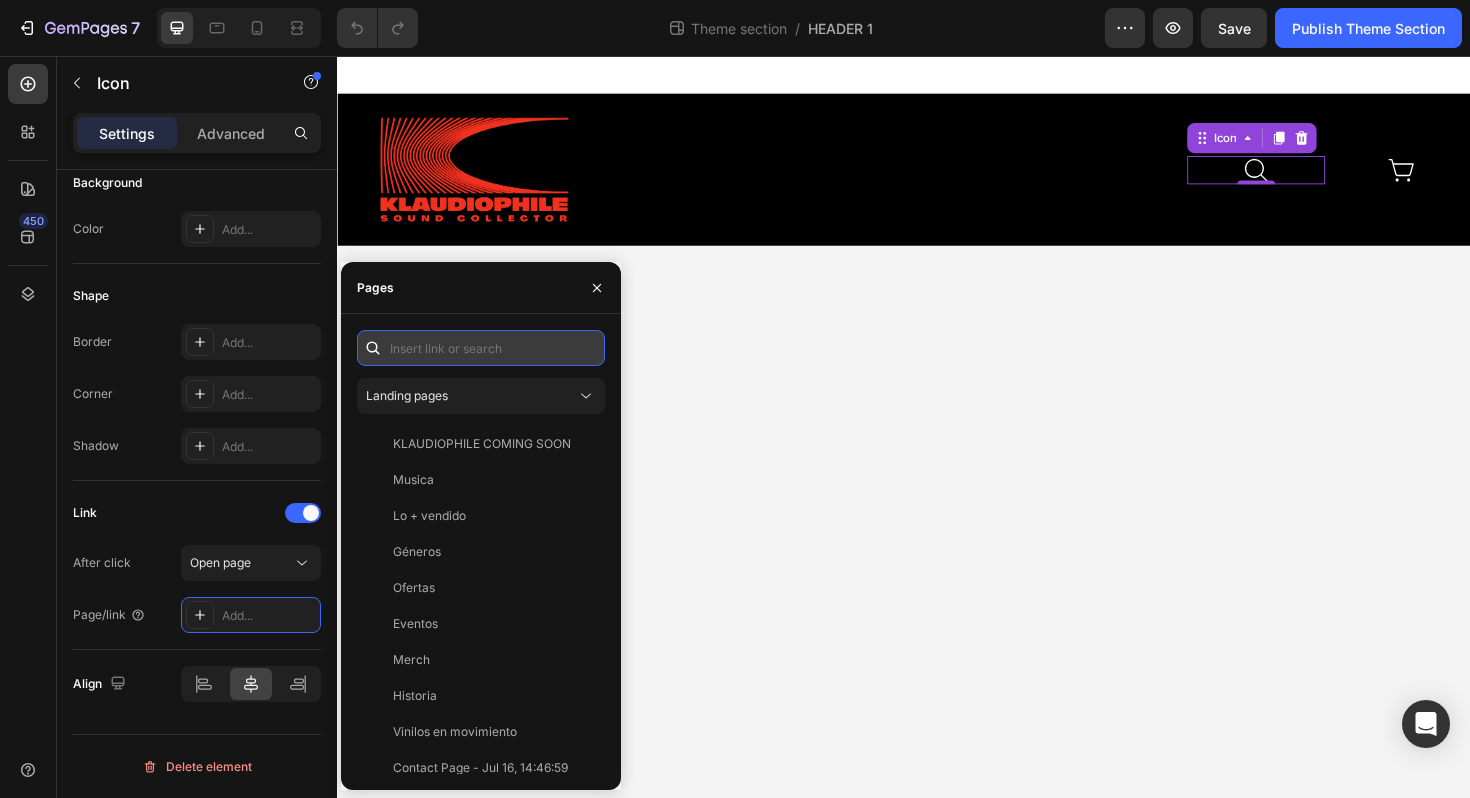 click at bounding box center [481, 348] 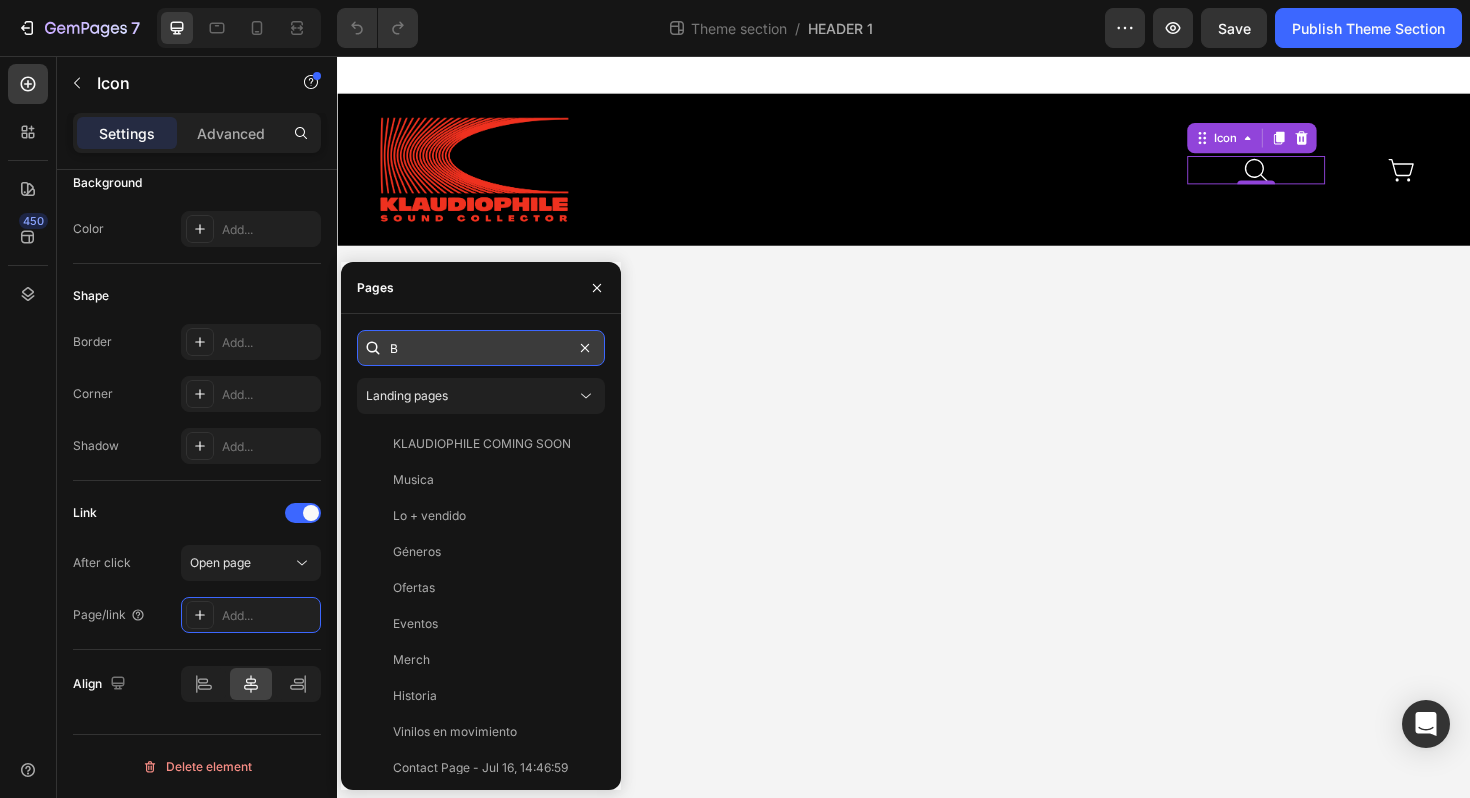 type on "BU" 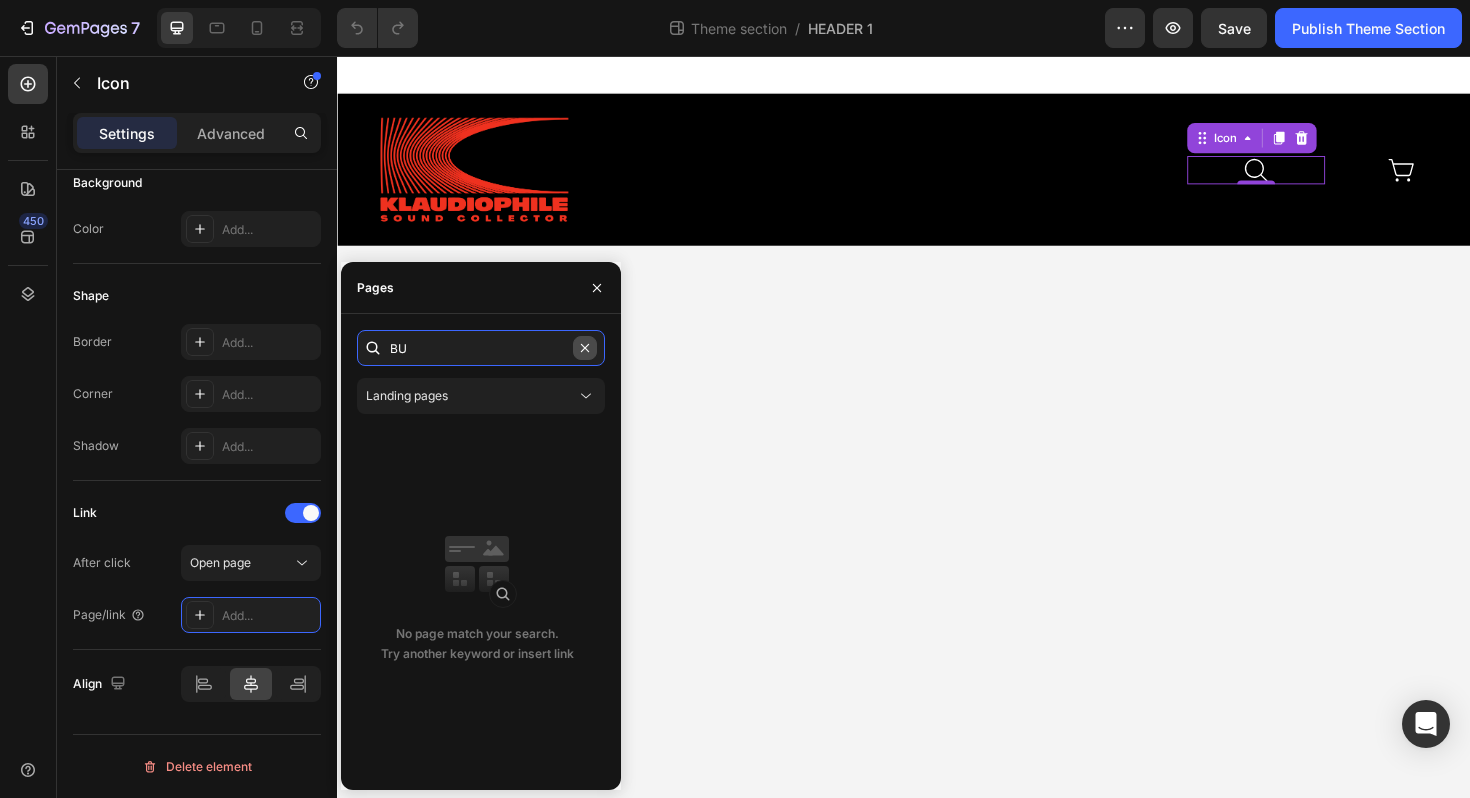 type 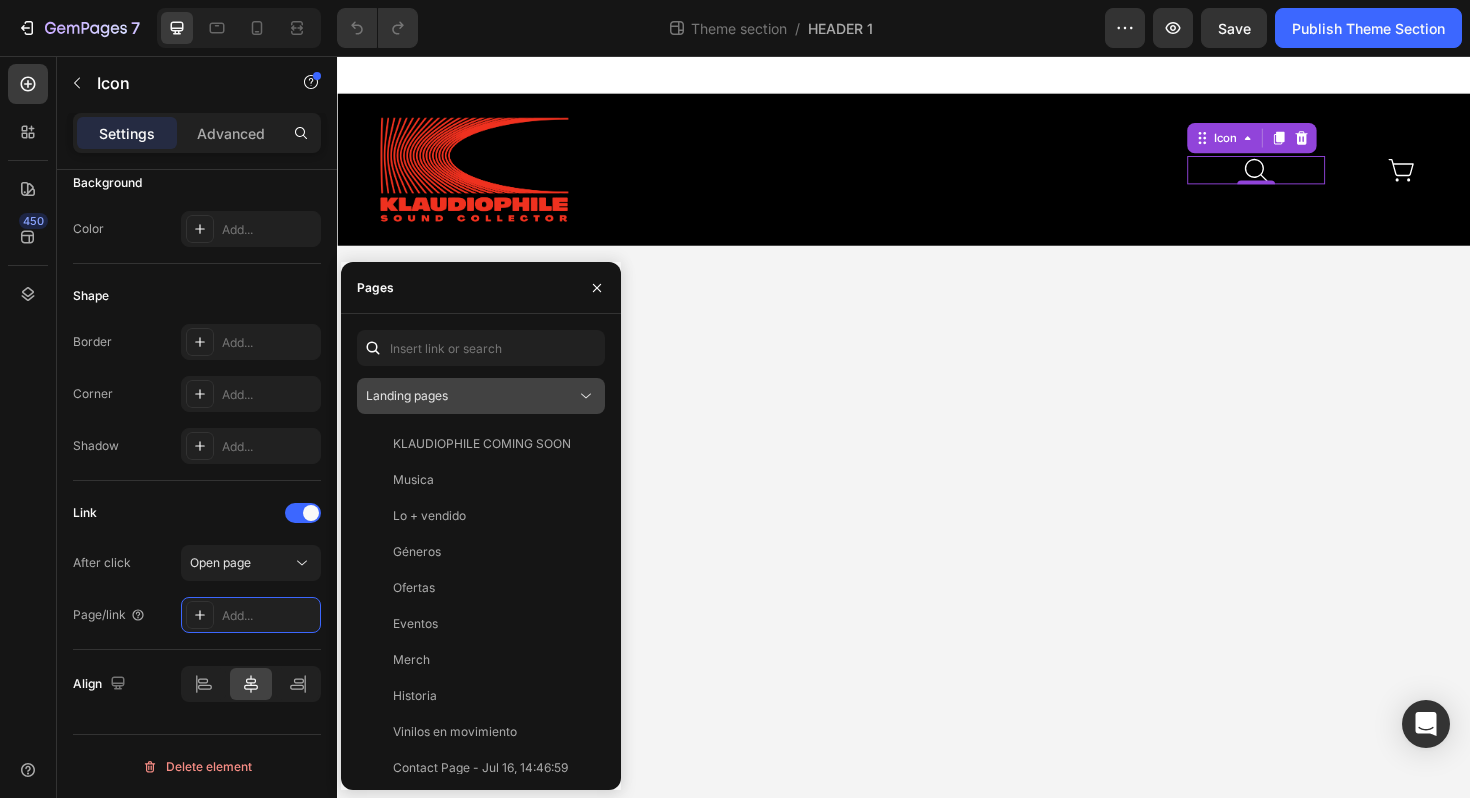 click on "Landing pages" at bounding box center (471, 396) 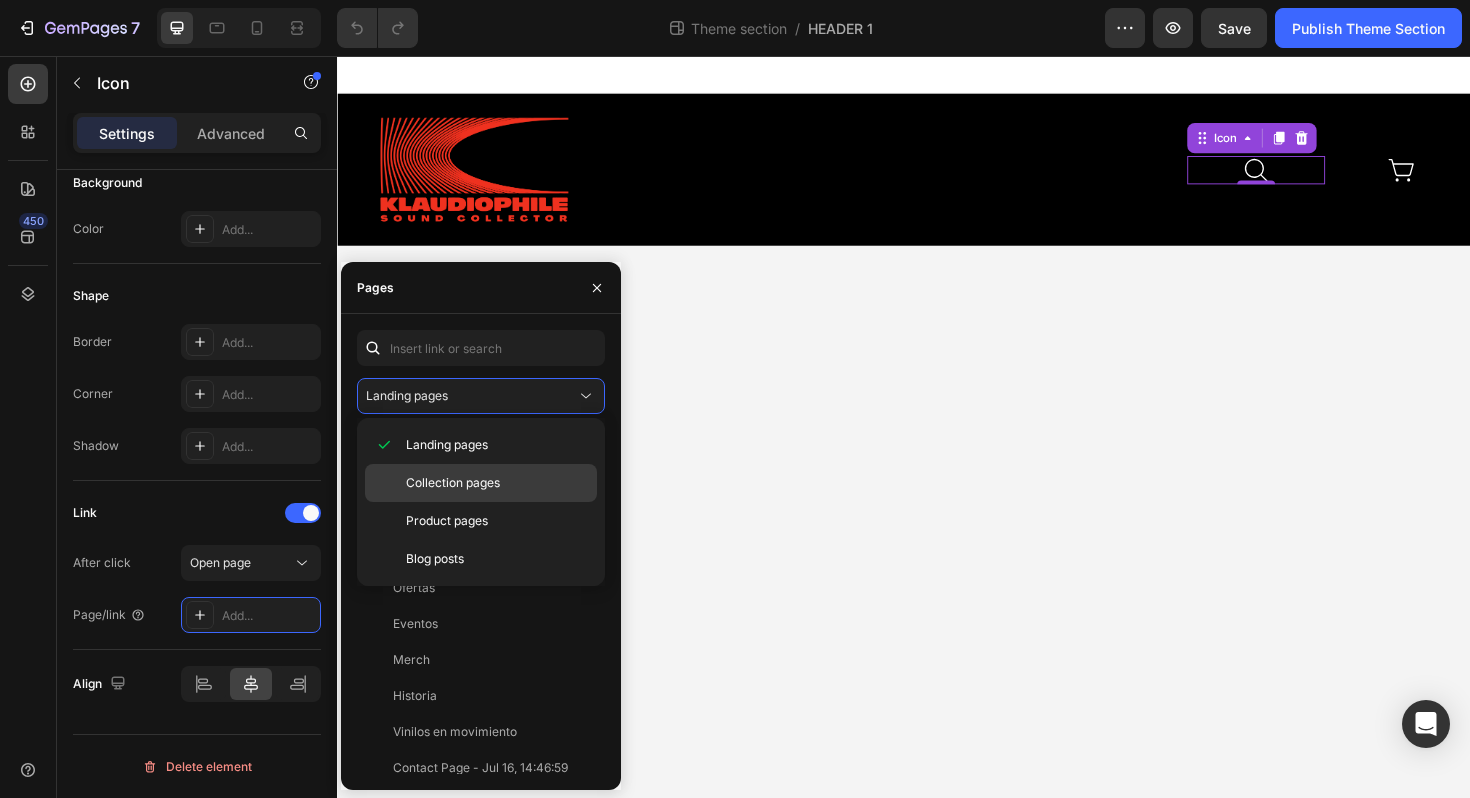 click on "Collection pages" at bounding box center [497, 483] 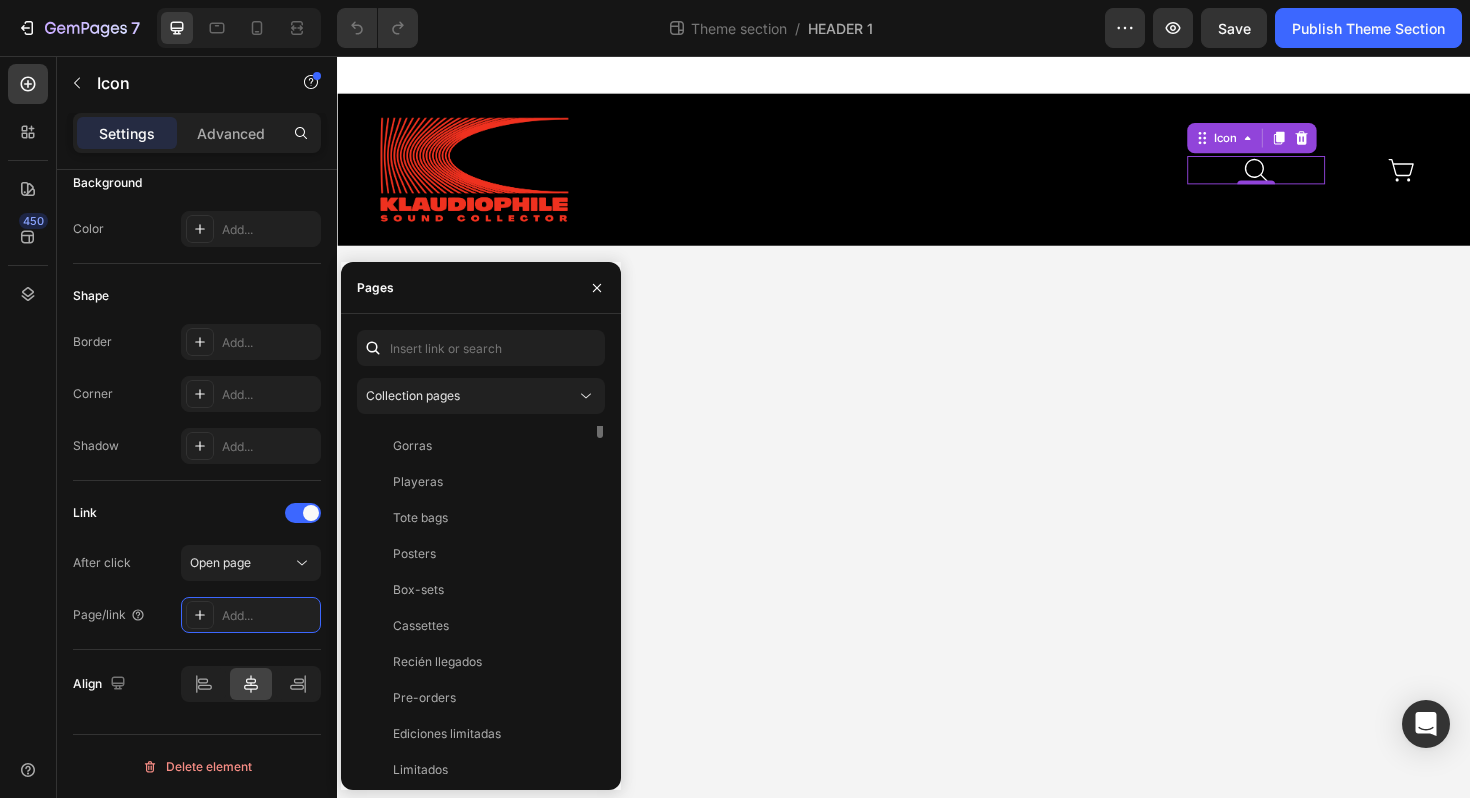 scroll, scrollTop: 0, scrollLeft: 0, axis: both 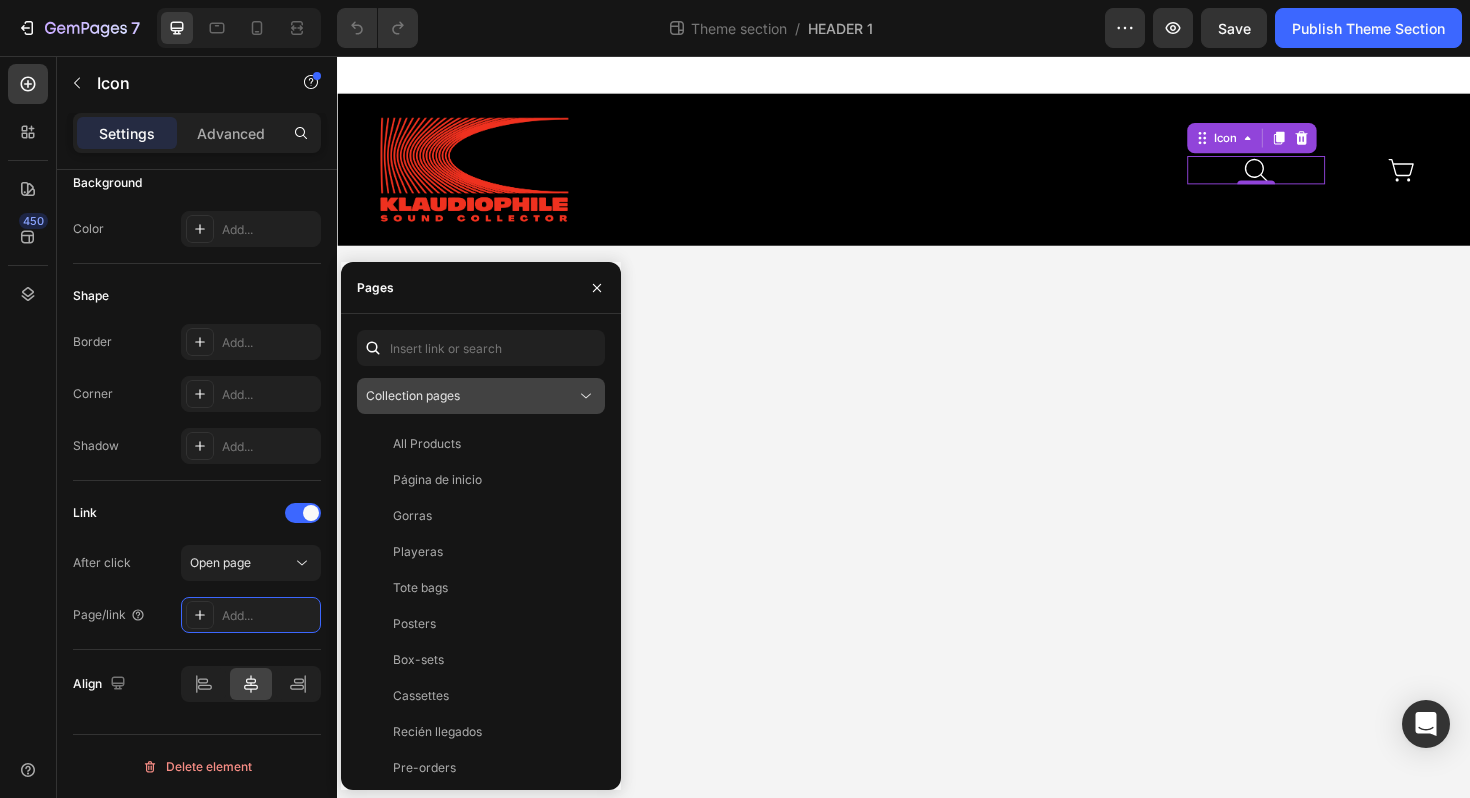 click on "Collection pages" 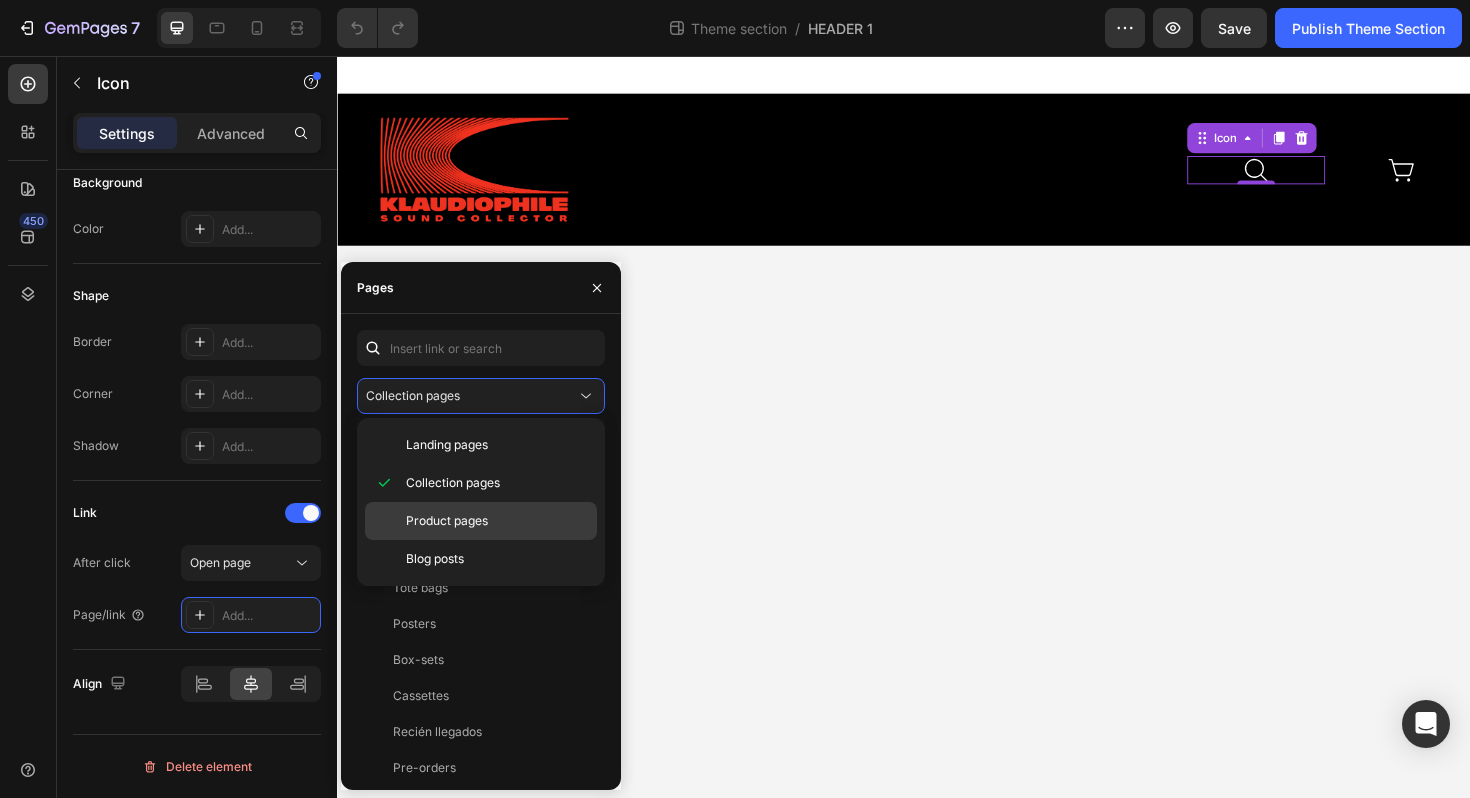 click on "Product pages" at bounding box center [497, 521] 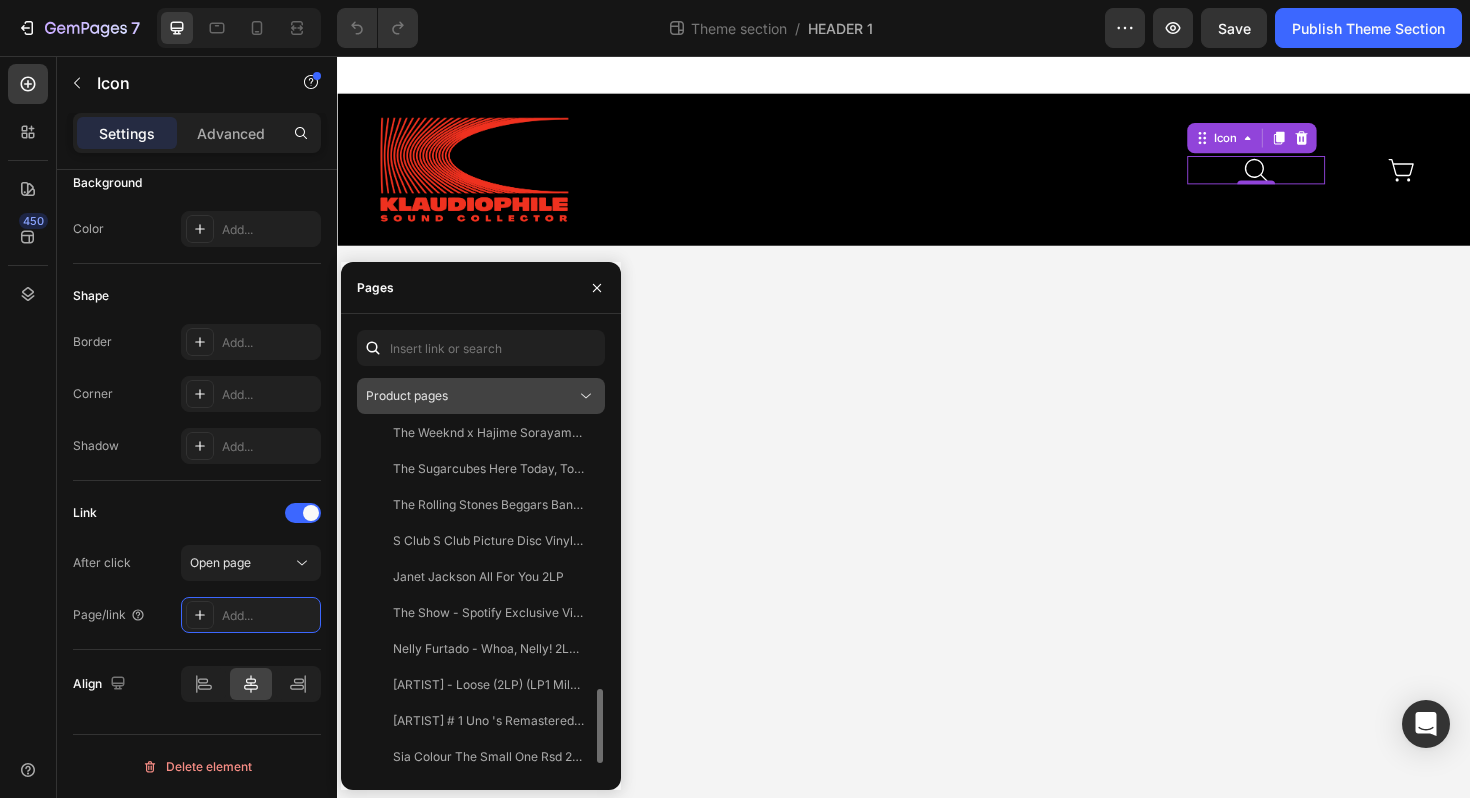 scroll, scrollTop: 1055, scrollLeft: 0, axis: vertical 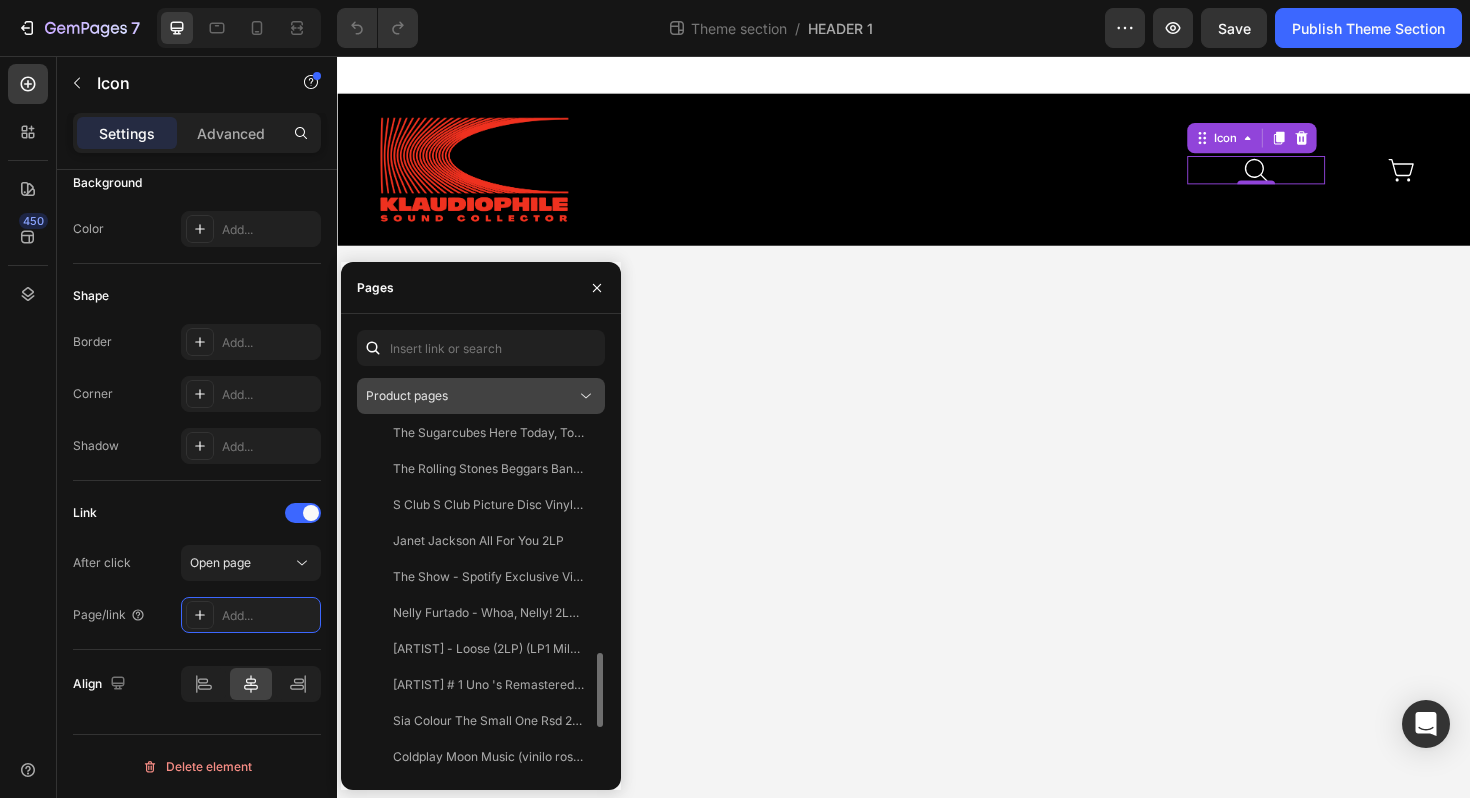 click on "Product pages" at bounding box center [471, 396] 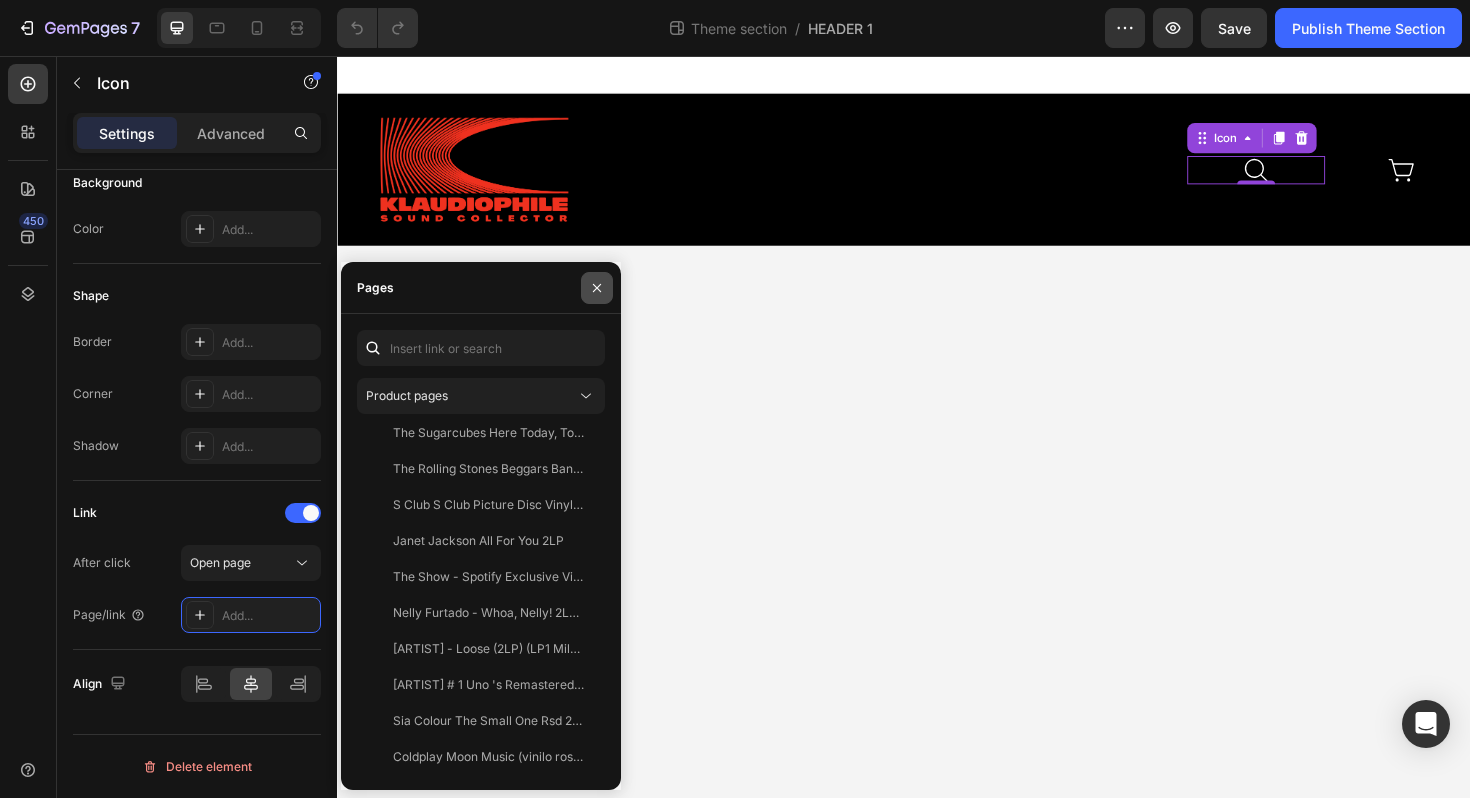 click 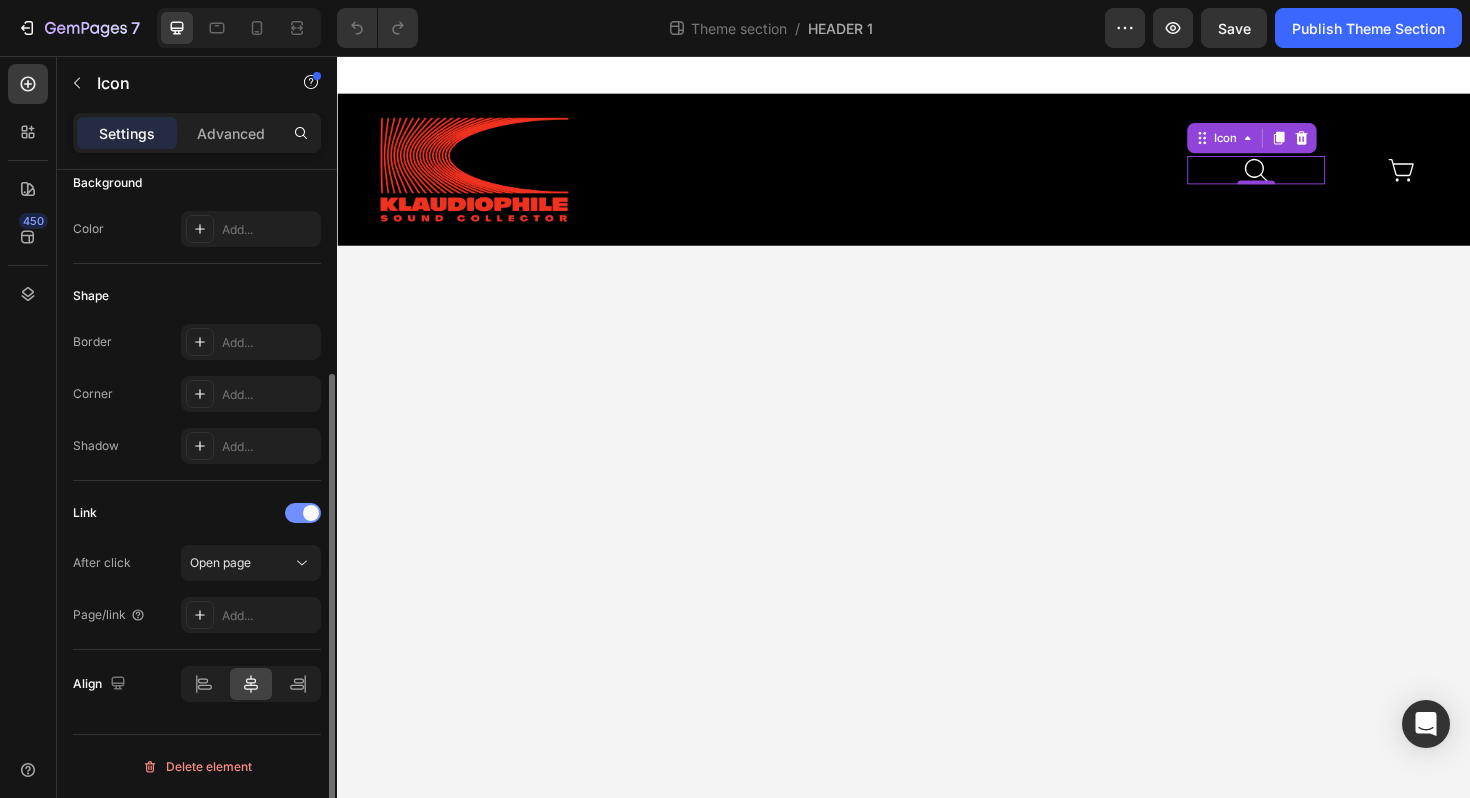 click at bounding box center [303, 513] 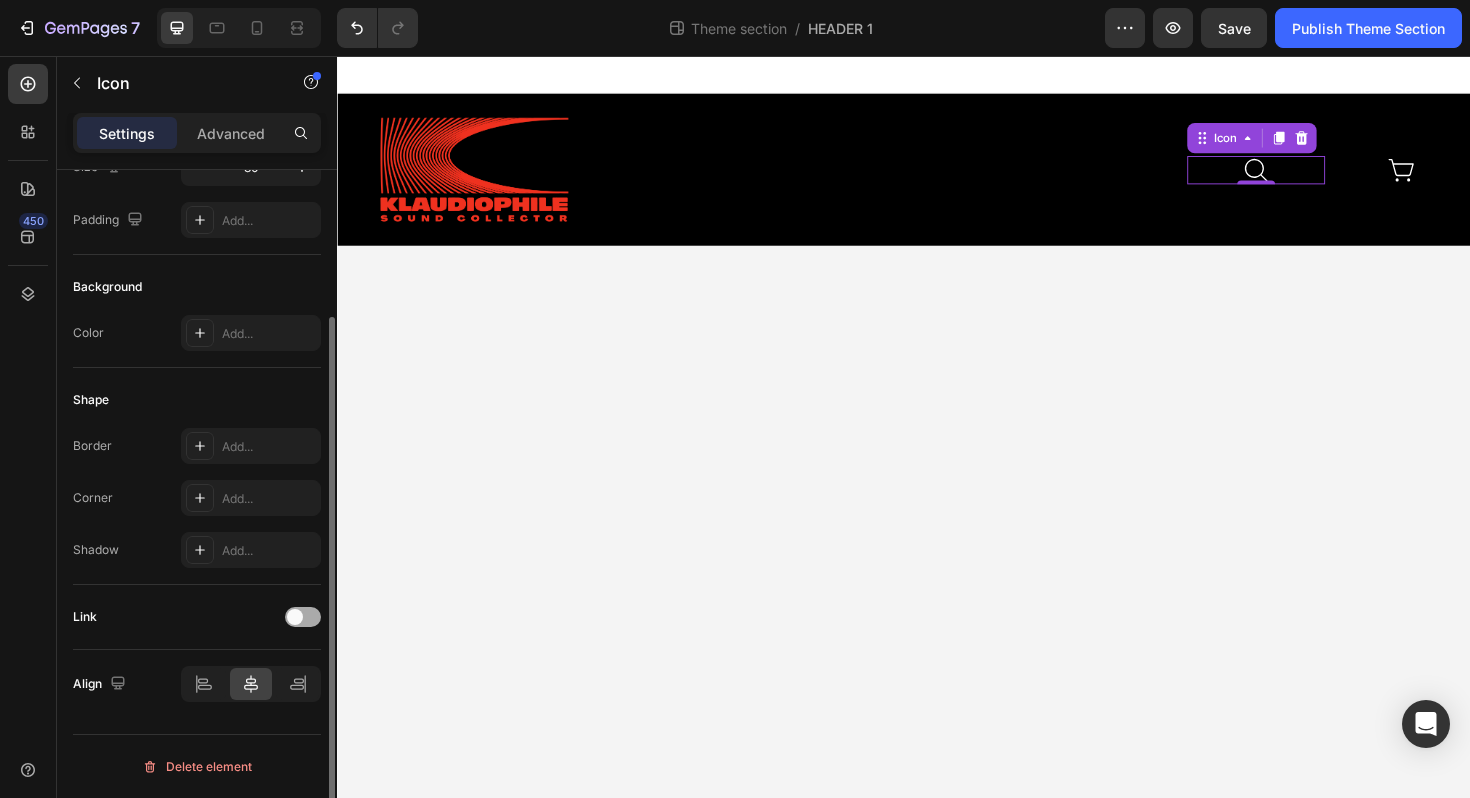 scroll, scrollTop: 0, scrollLeft: 0, axis: both 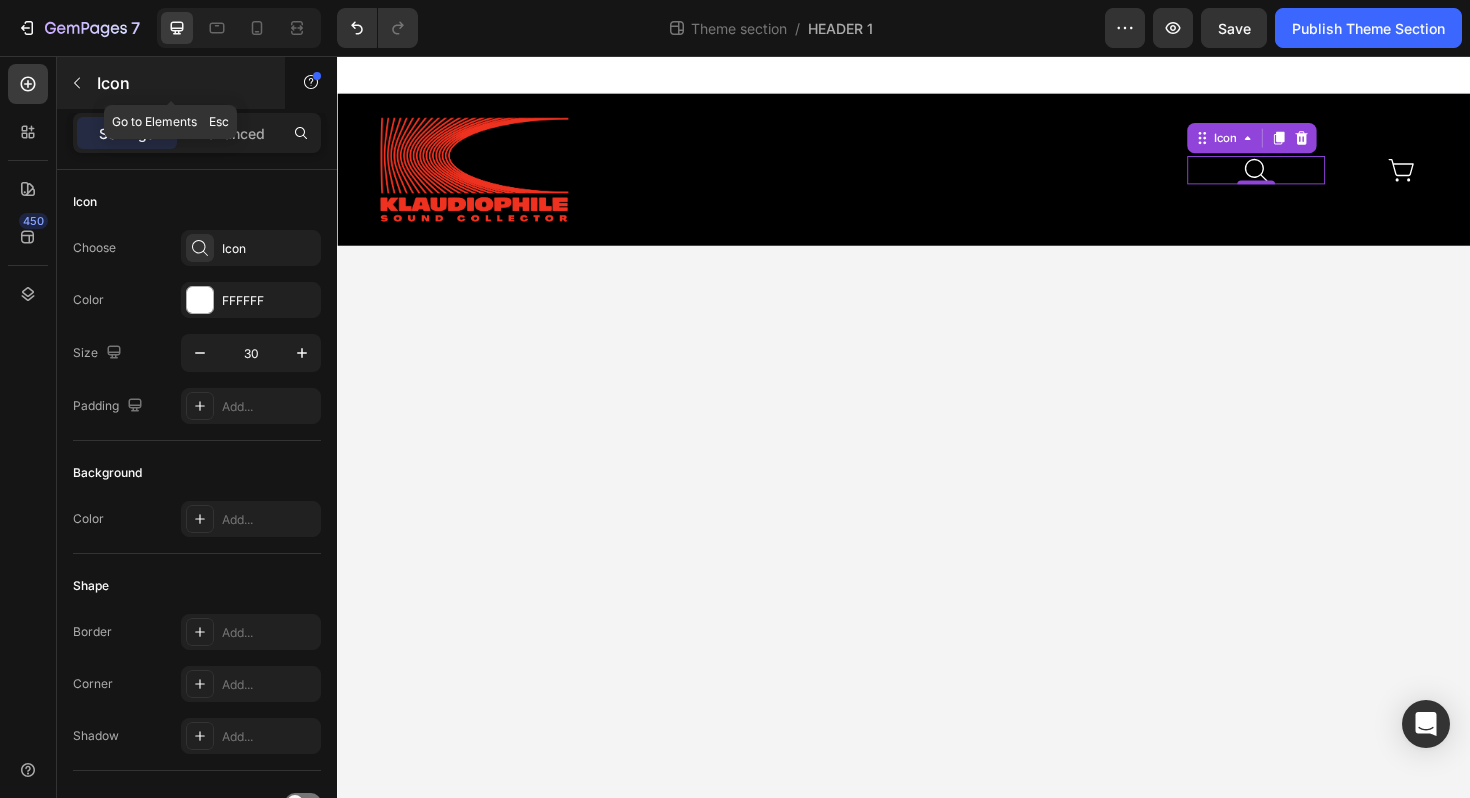 click 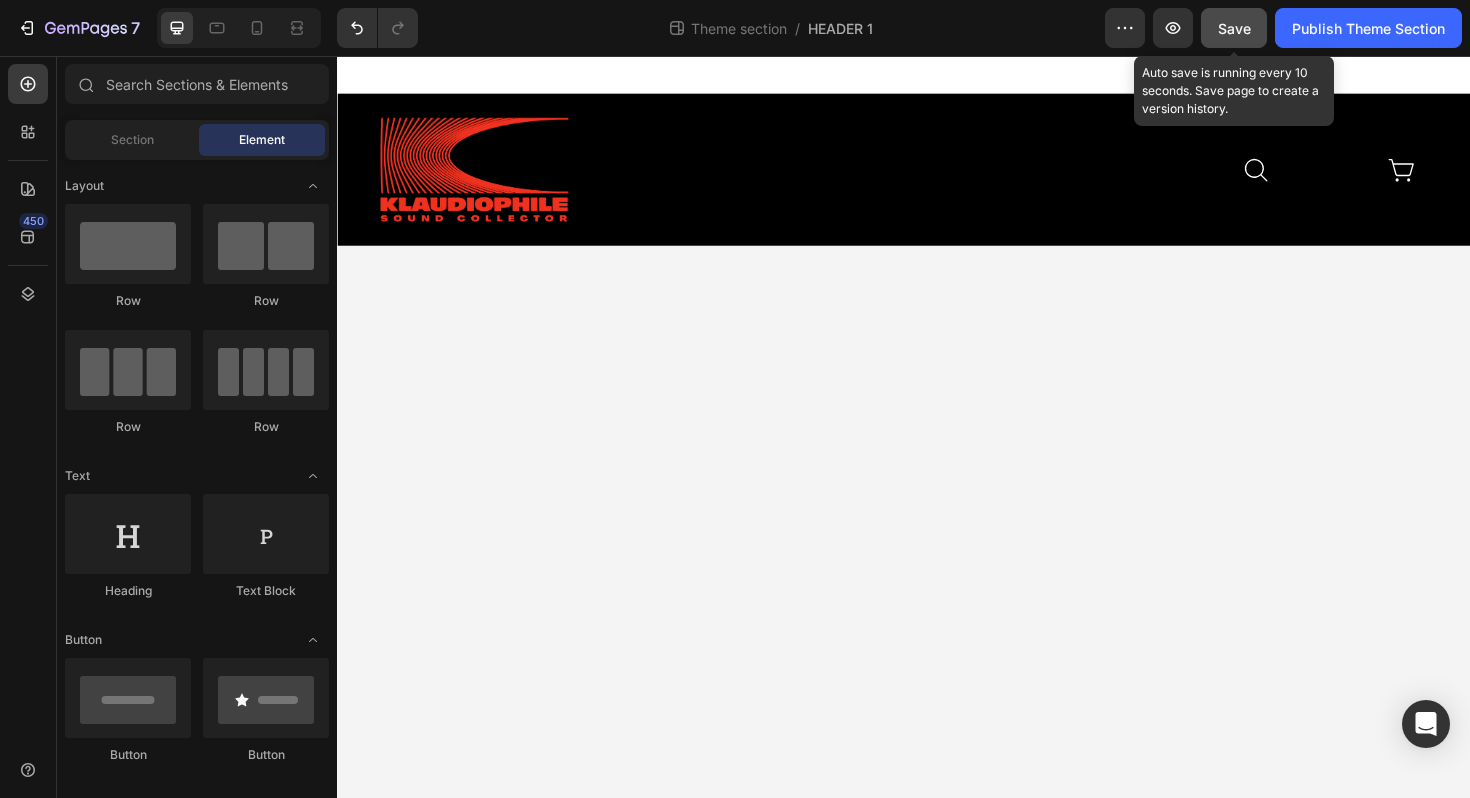 click on "Save" at bounding box center [1234, 28] 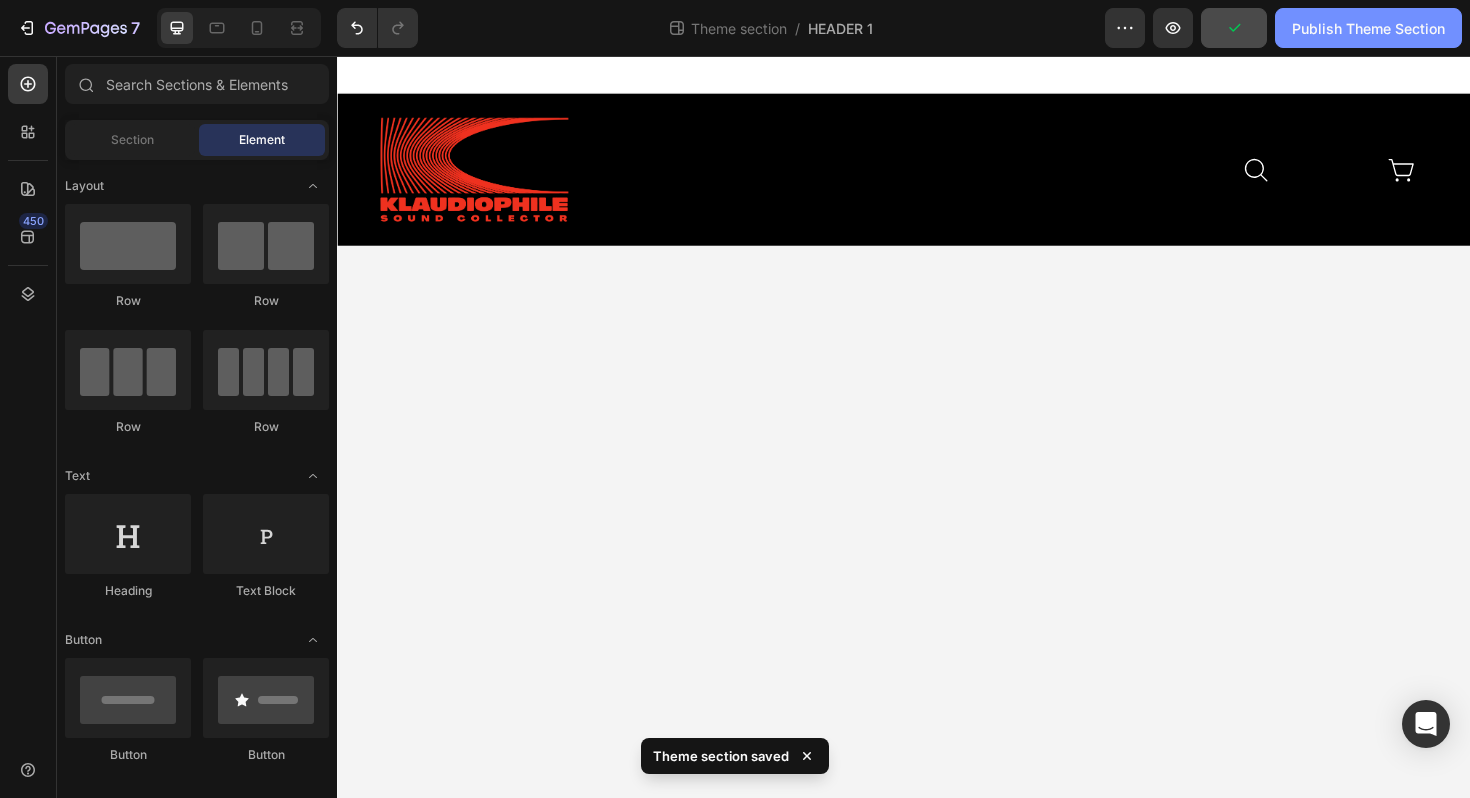 click on "Publish Theme Section" at bounding box center (1368, 28) 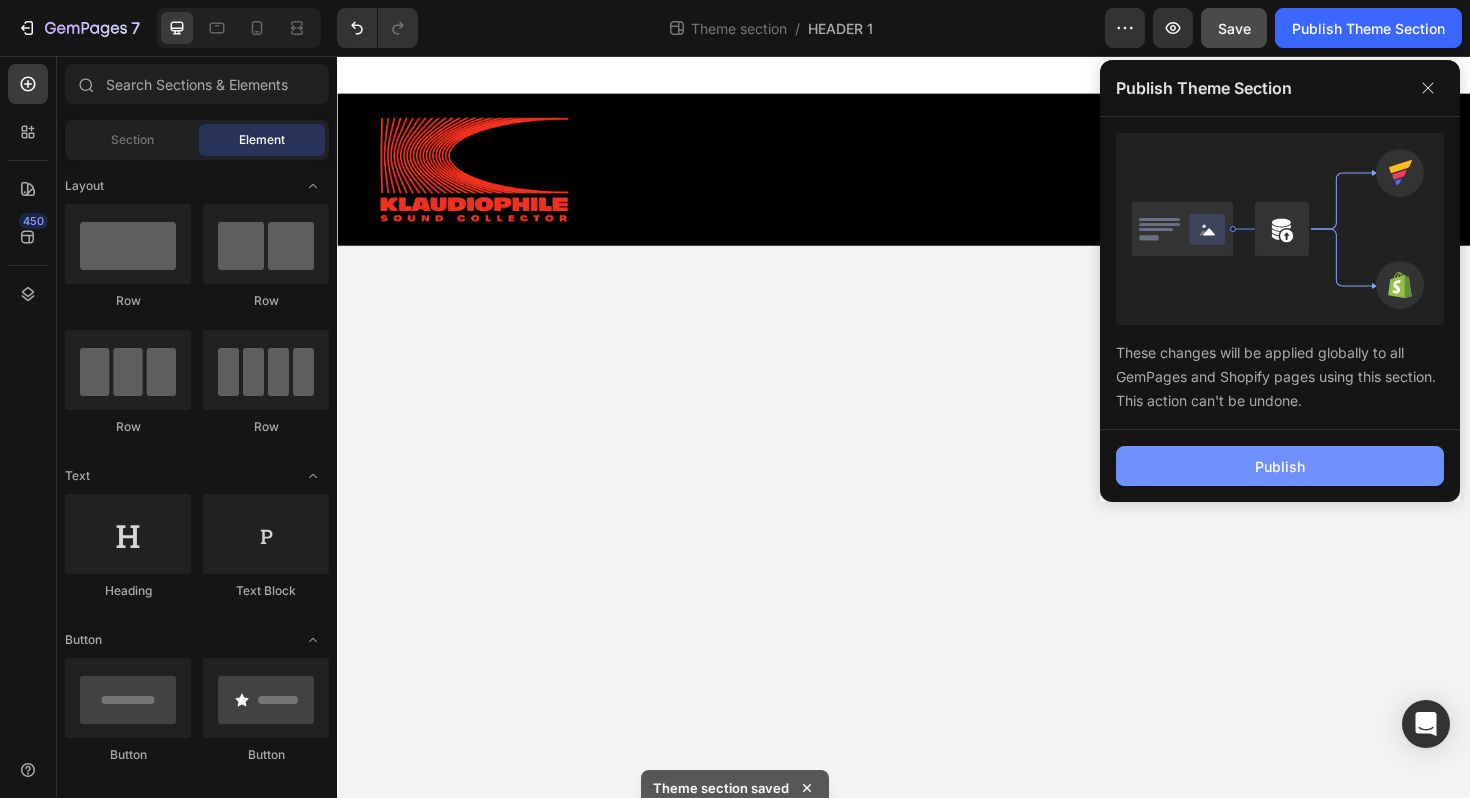 click on "Publish" 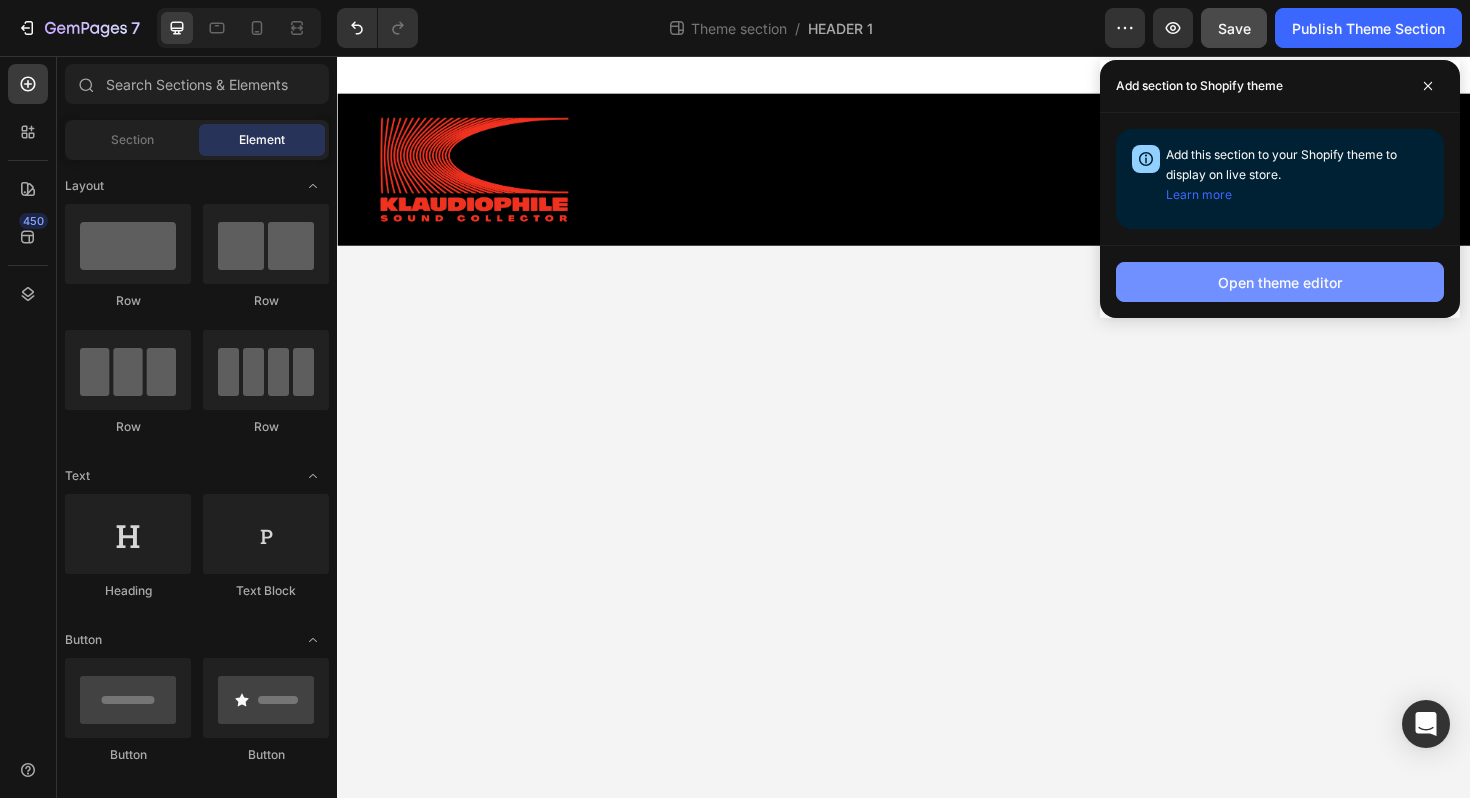 click on "Open theme editor" at bounding box center (1280, 282) 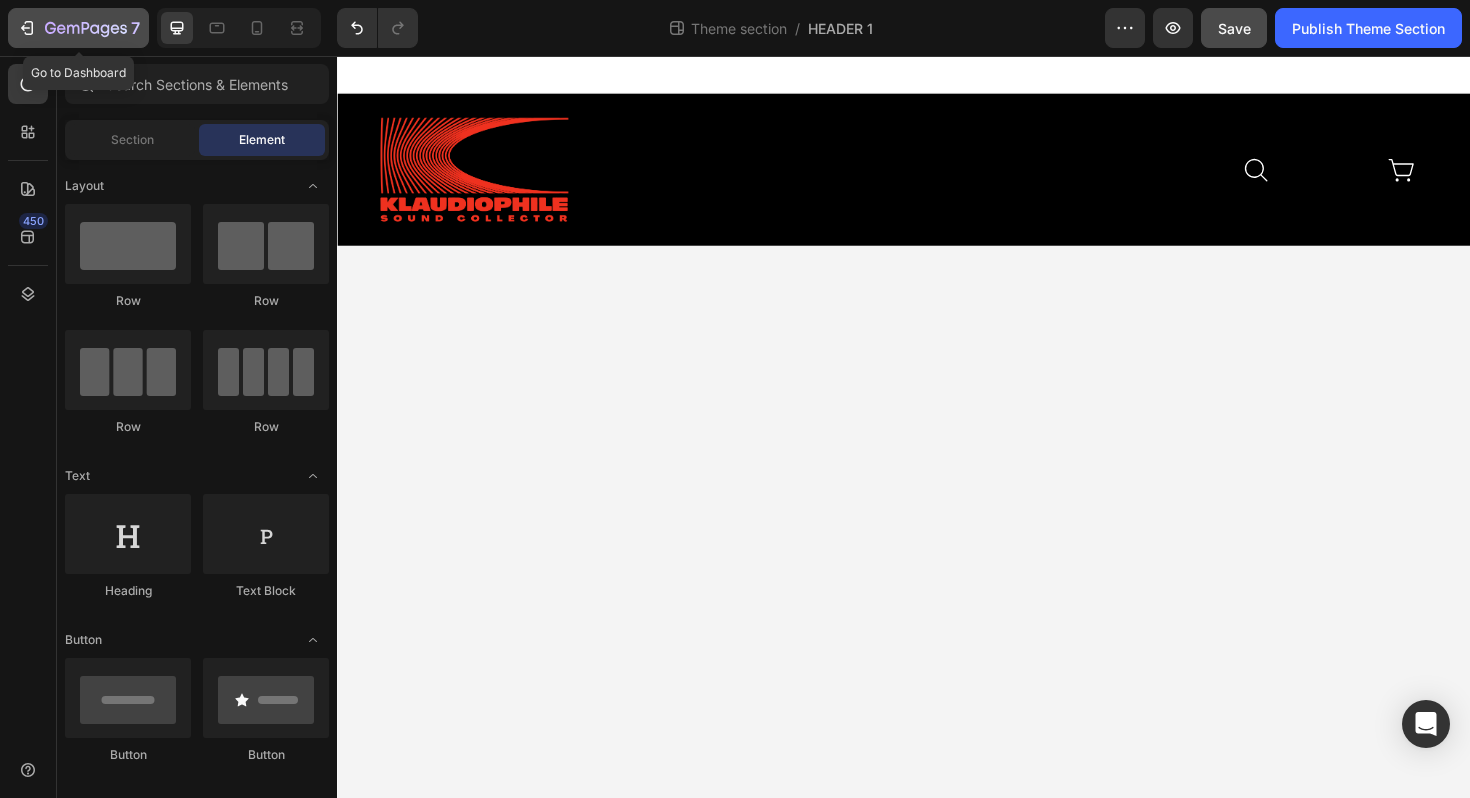 click on "7" 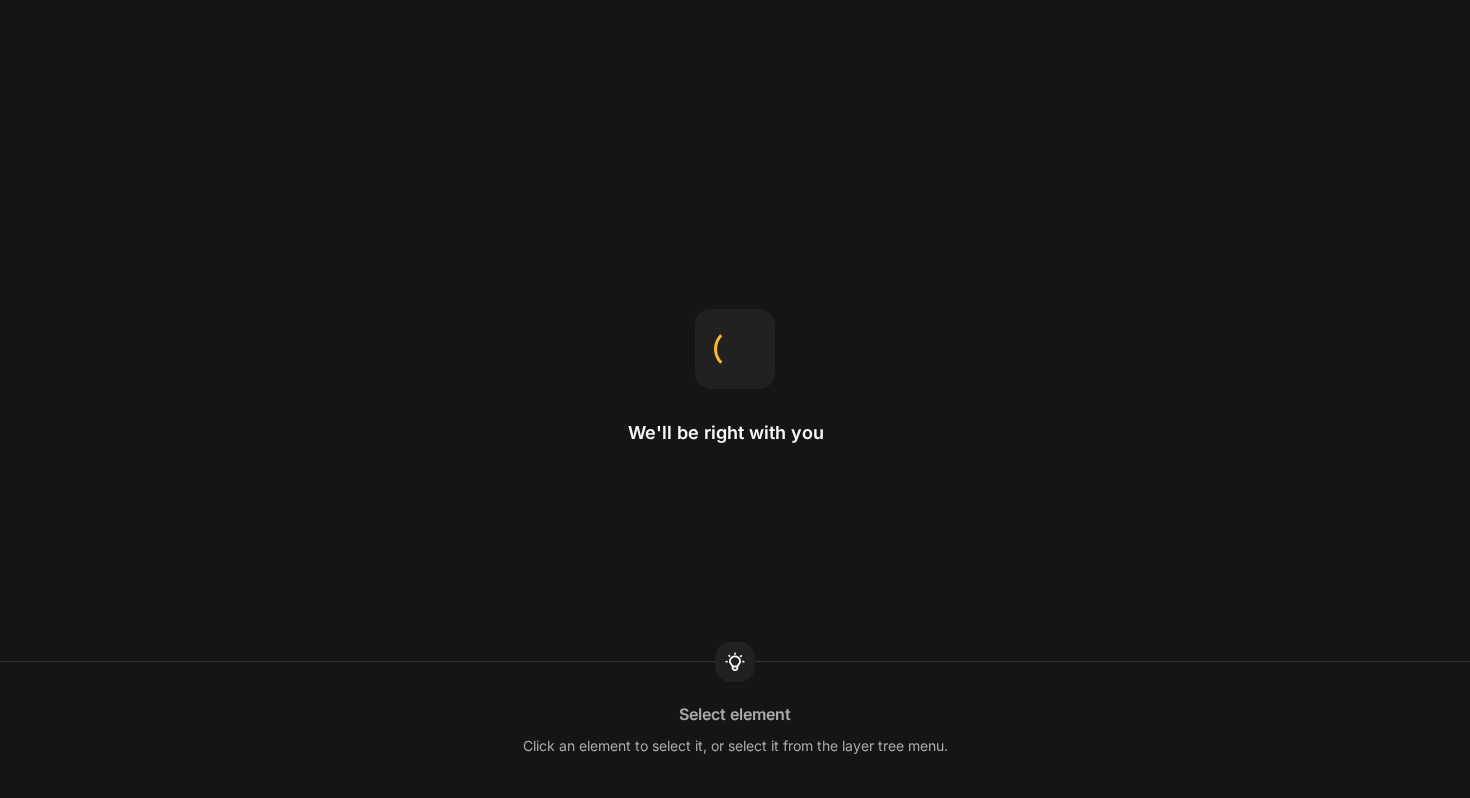 scroll, scrollTop: 0, scrollLeft: 0, axis: both 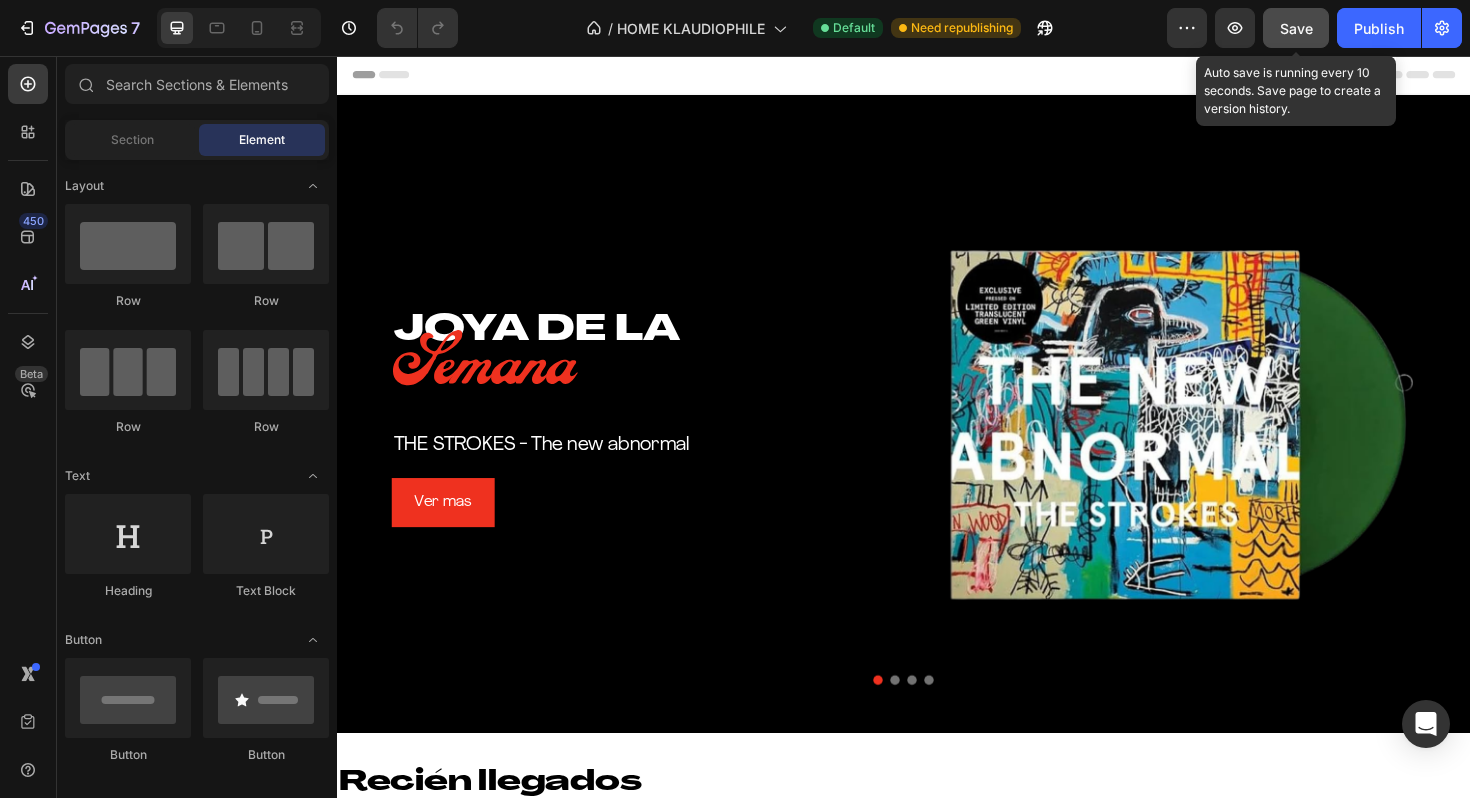 click on "Save" at bounding box center [1296, 28] 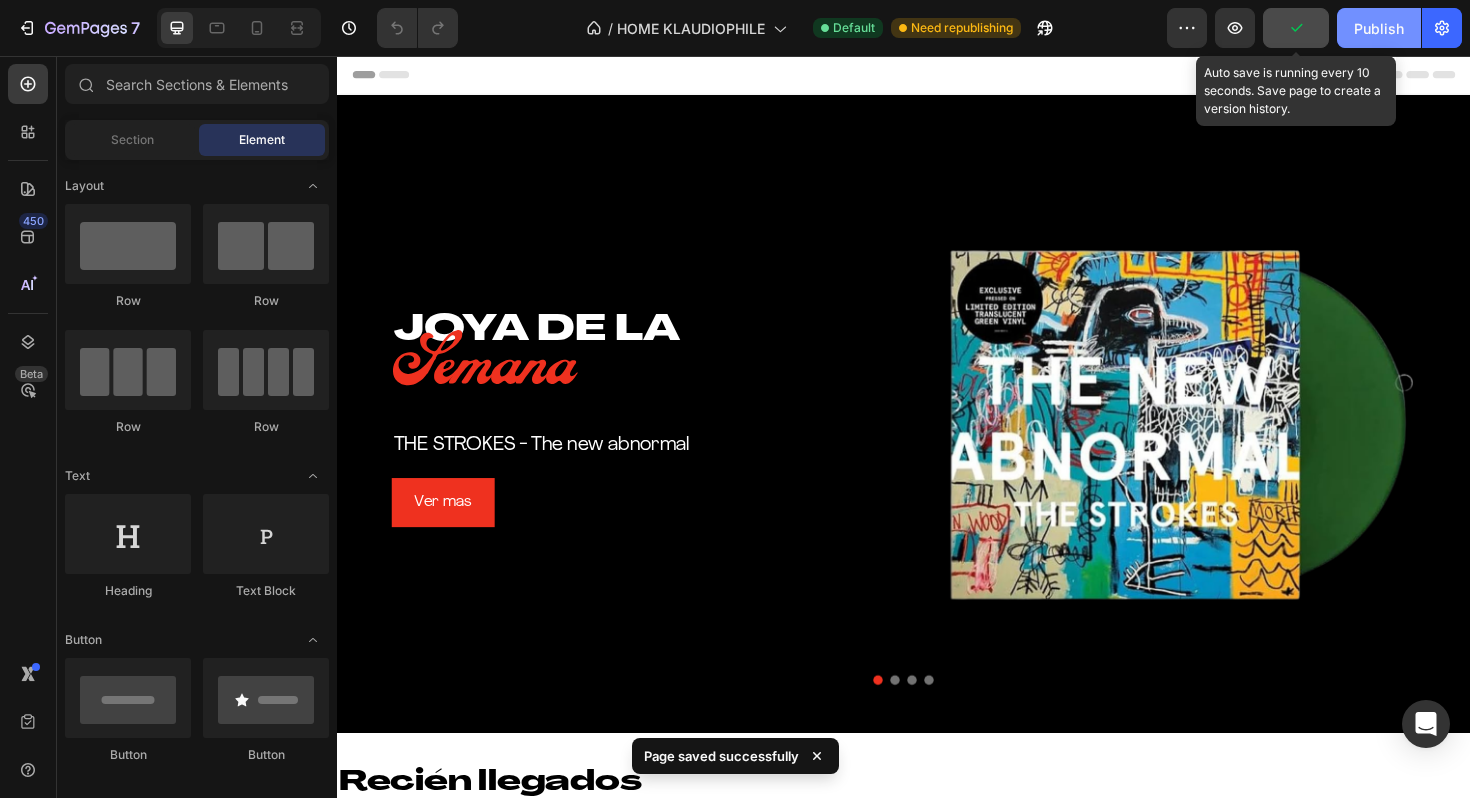 click on "Publish" at bounding box center (1379, 28) 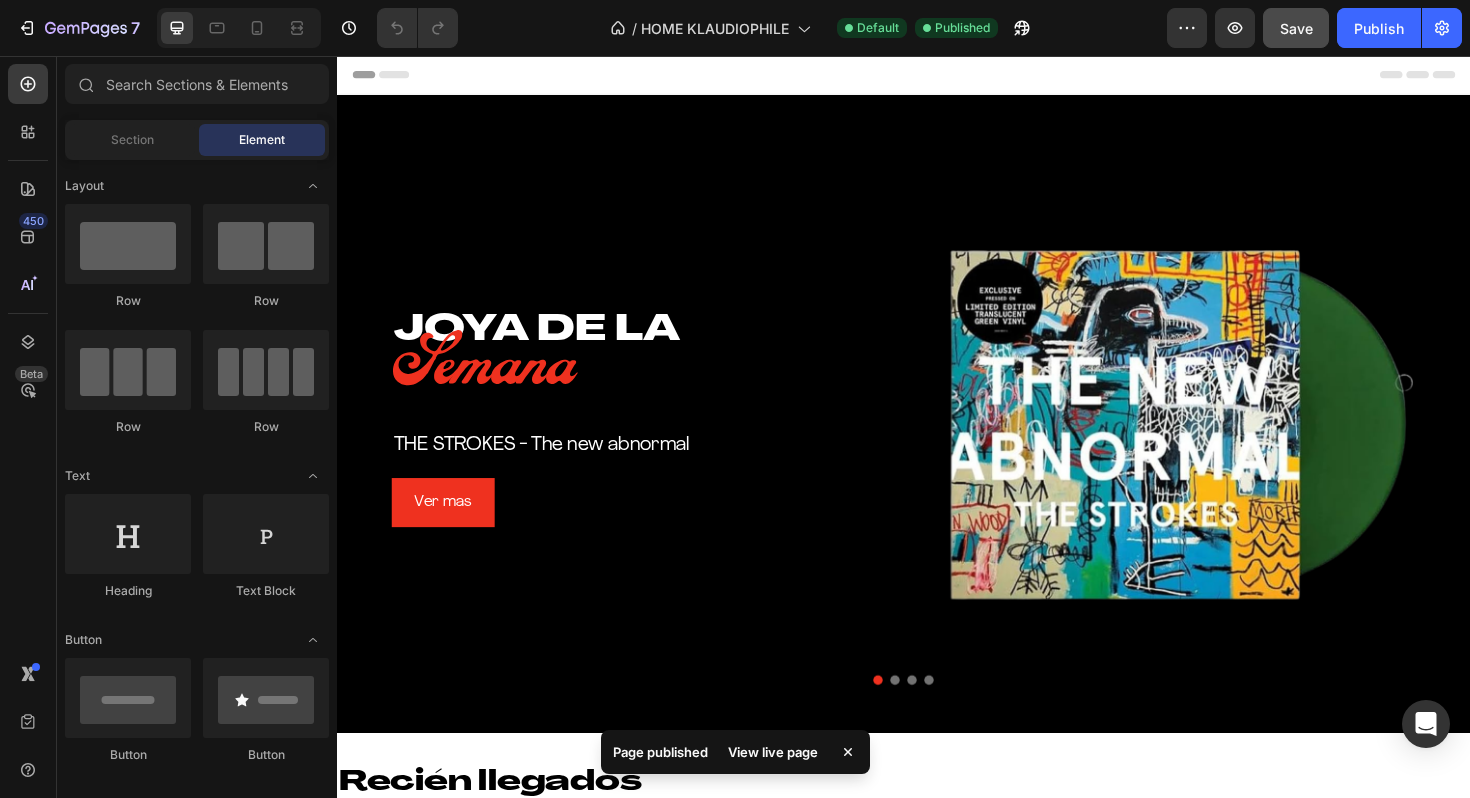 click on "View live page" at bounding box center [773, 752] 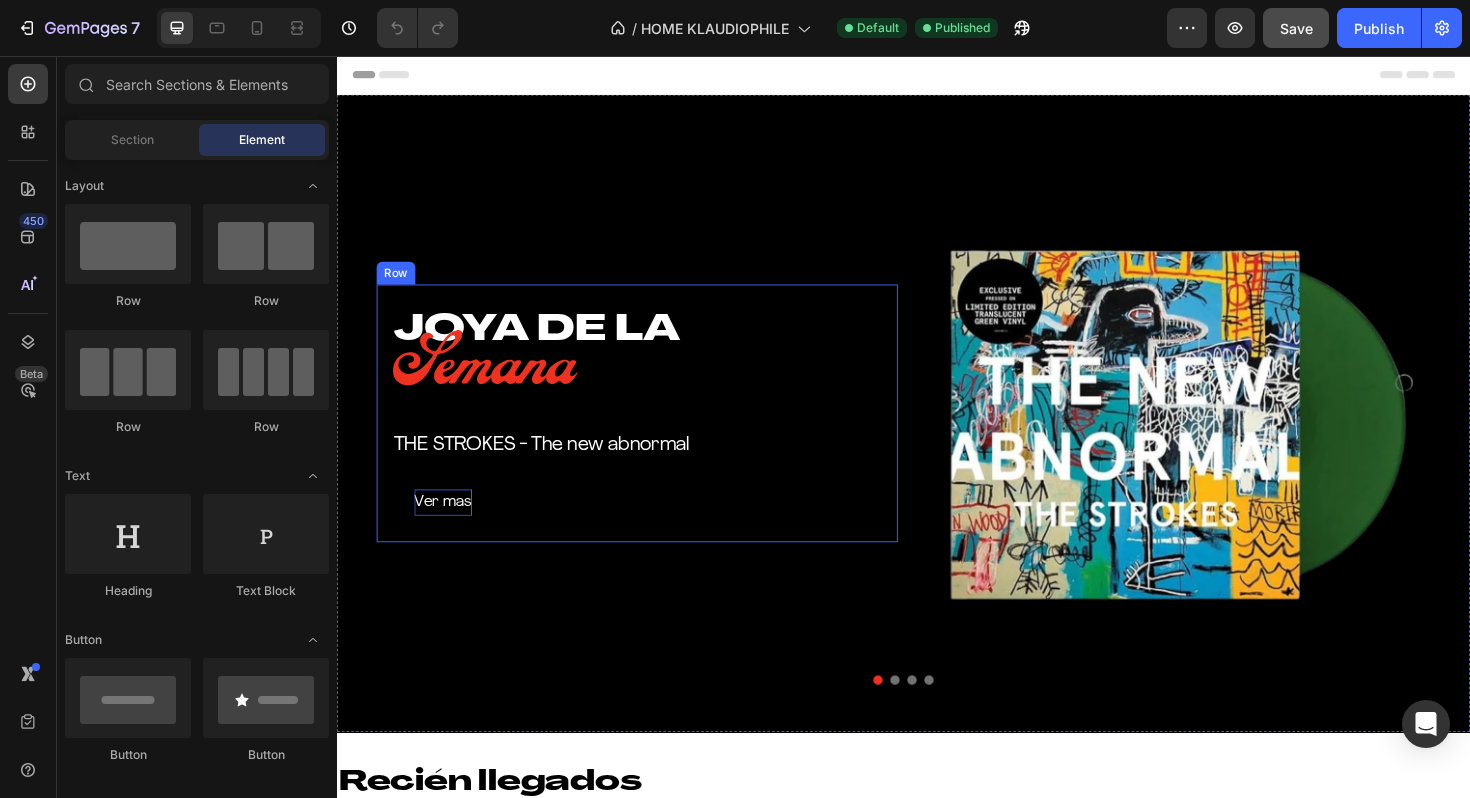 click on "Ver mas" at bounding box center (449, 529) 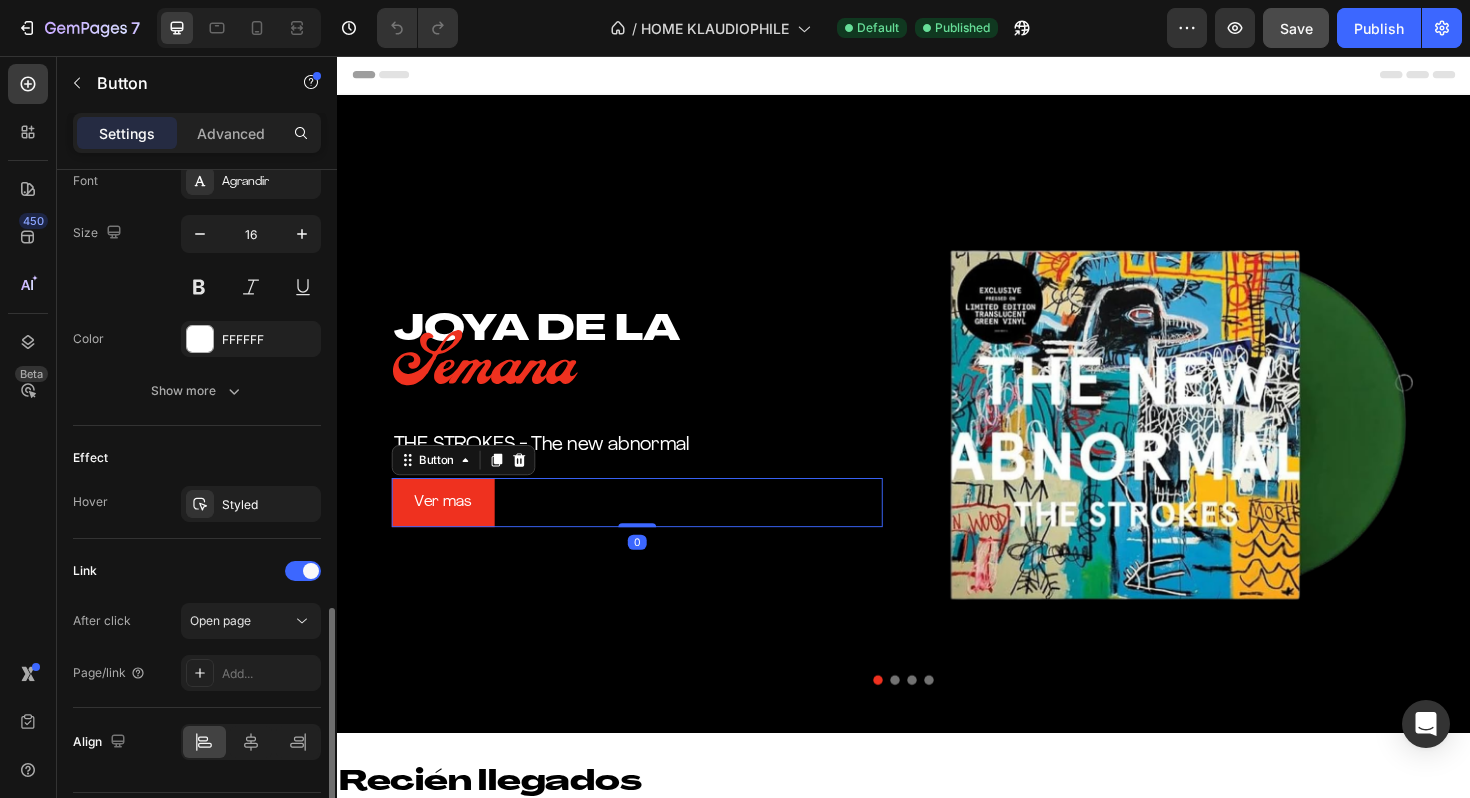 scroll, scrollTop: 853, scrollLeft: 0, axis: vertical 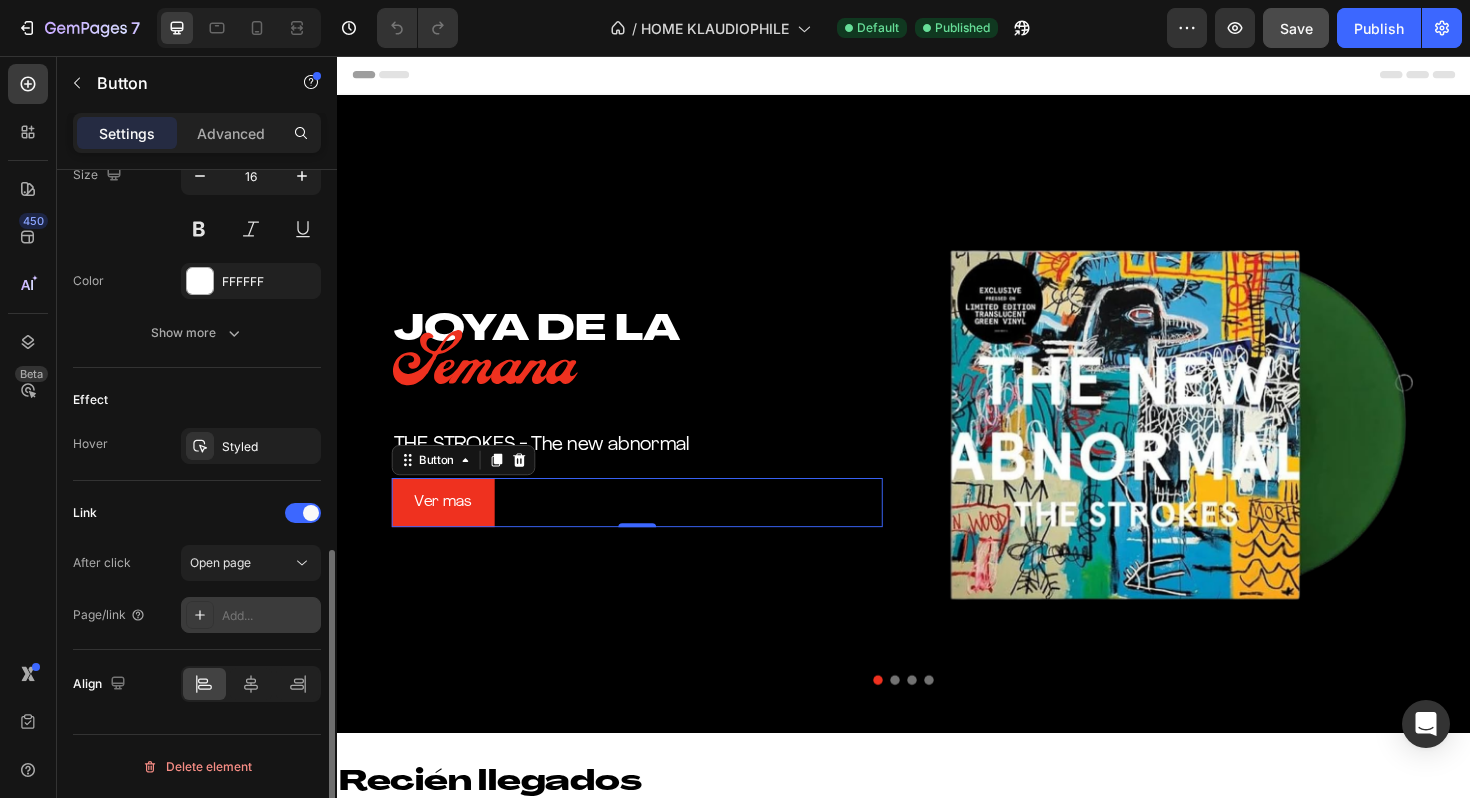 click on "Add..." at bounding box center [269, 616] 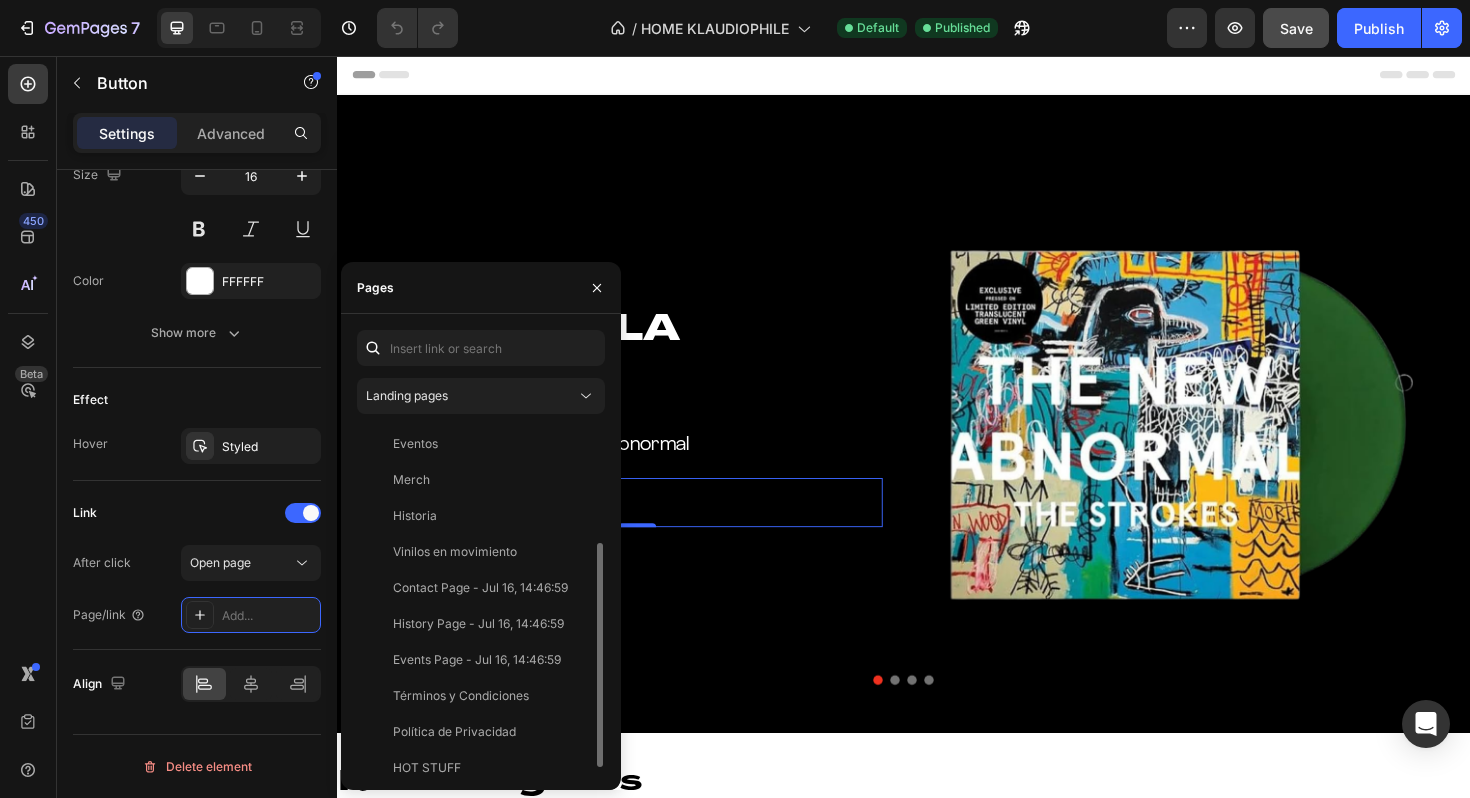 scroll, scrollTop: 192, scrollLeft: 0, axis: vertical 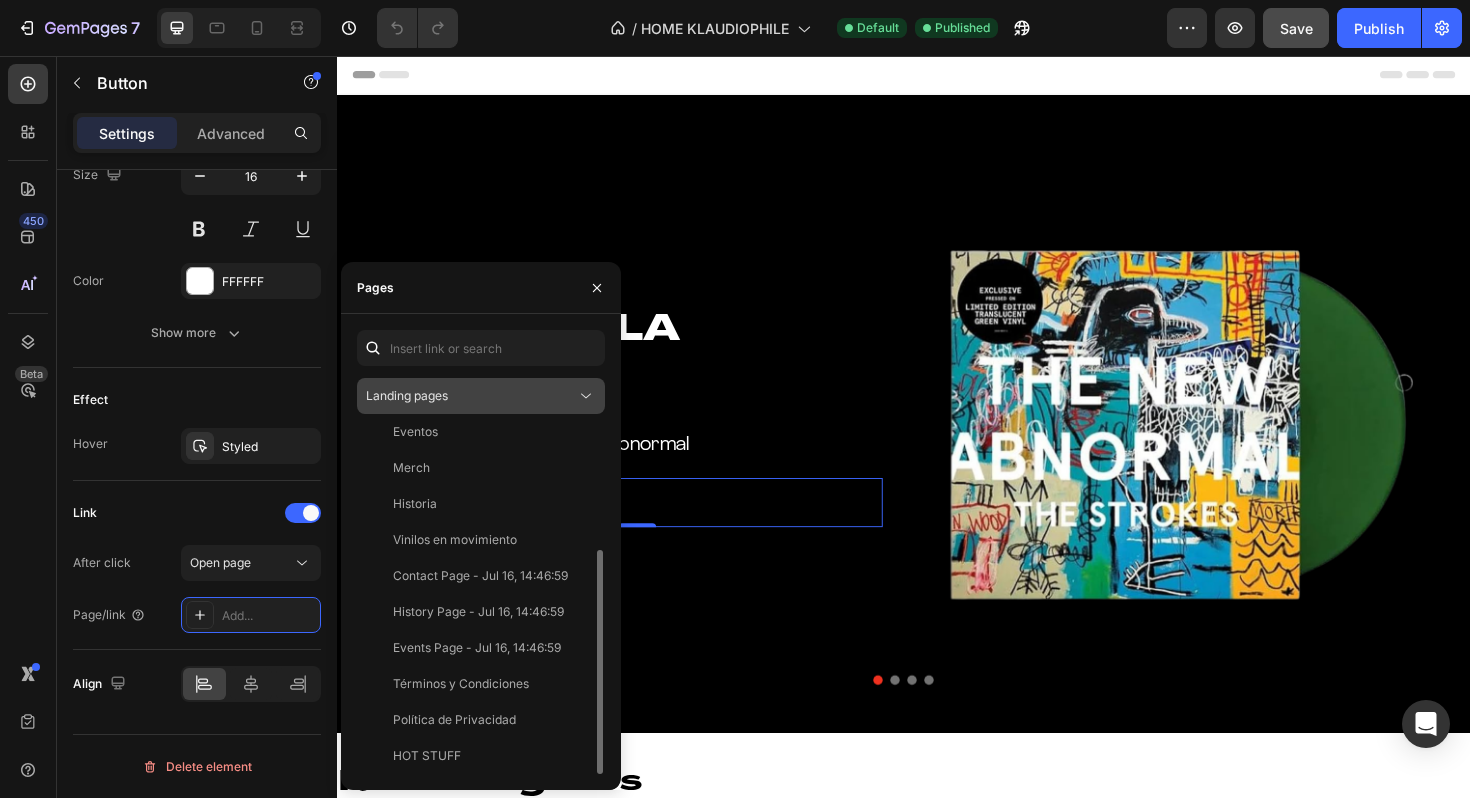 click on "Landing pages" at bounding box center (471, 396) 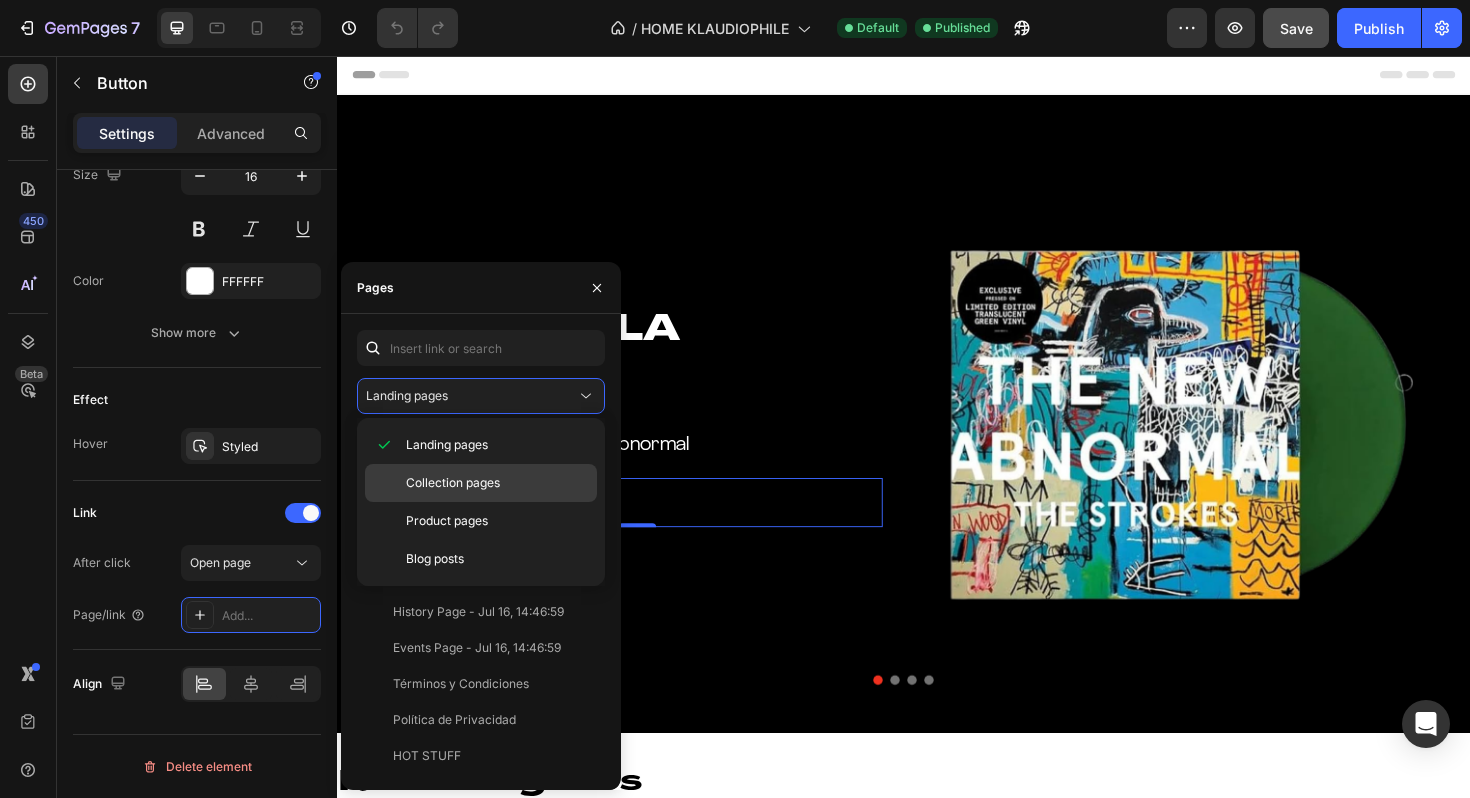 click on "Collection pages" at bounding box center (453, 483) 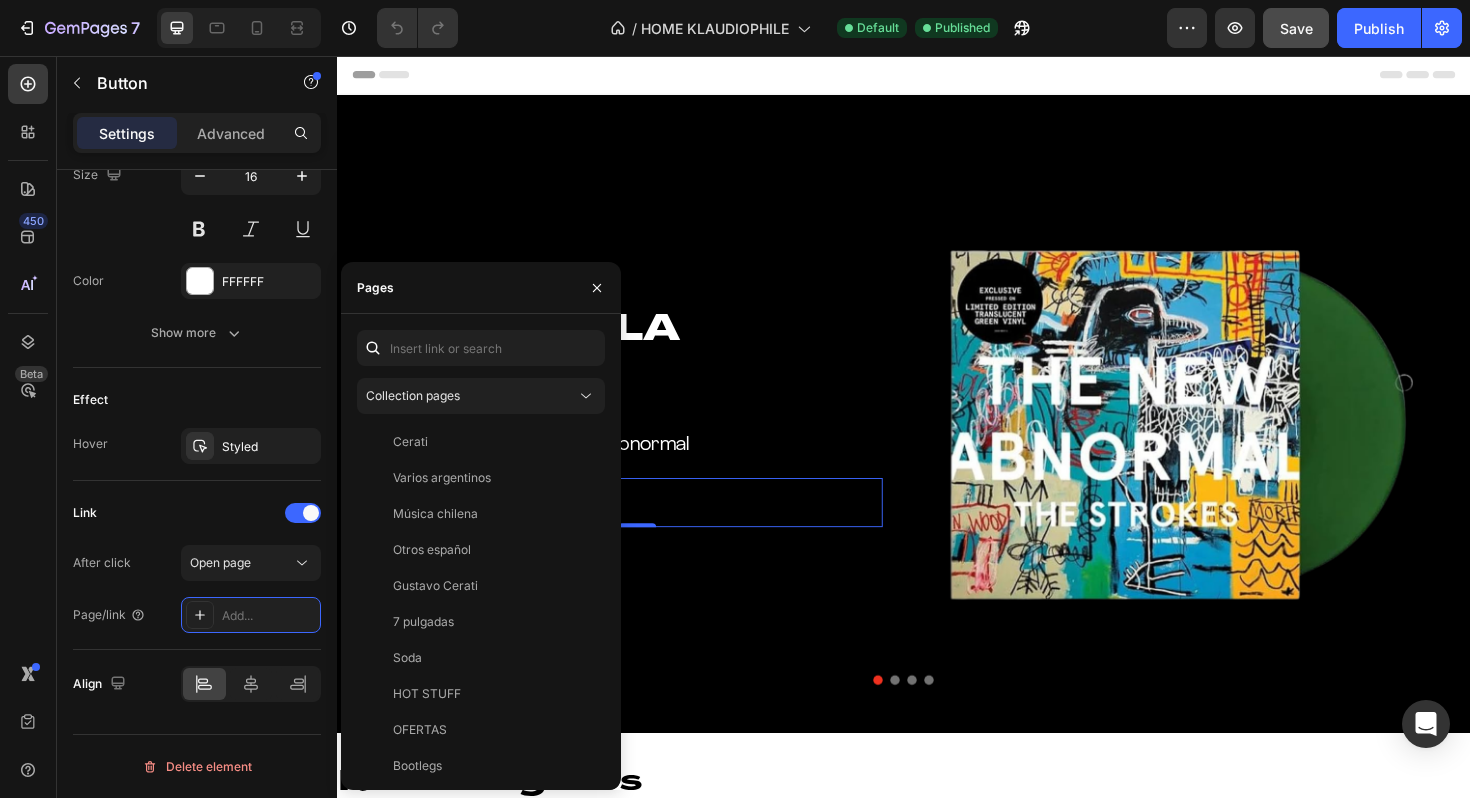 scroll, scrollTop: 1128, scrollLeft: 0, axis: vertical 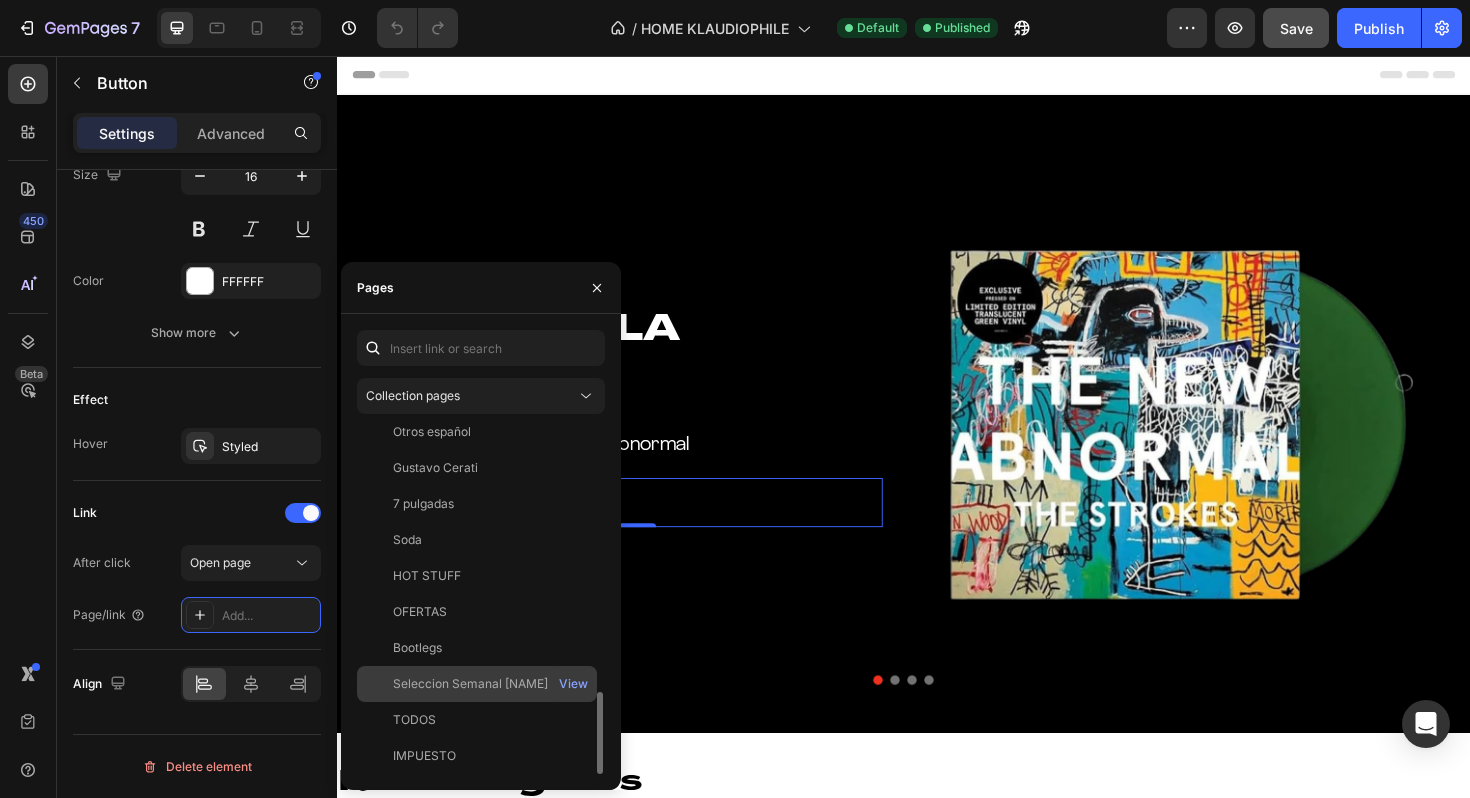 click on "Seleccion Semanal  Klaudio" 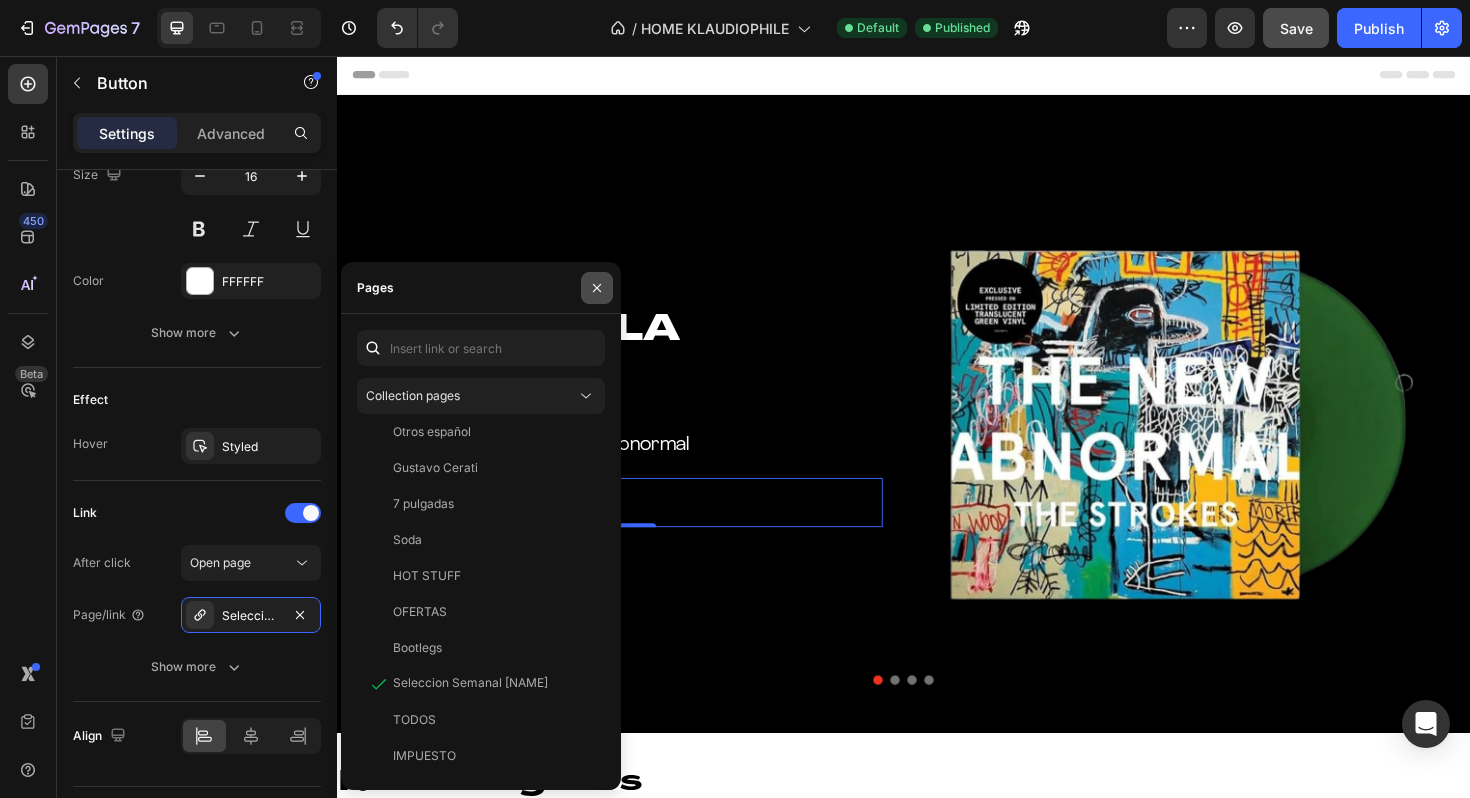 click 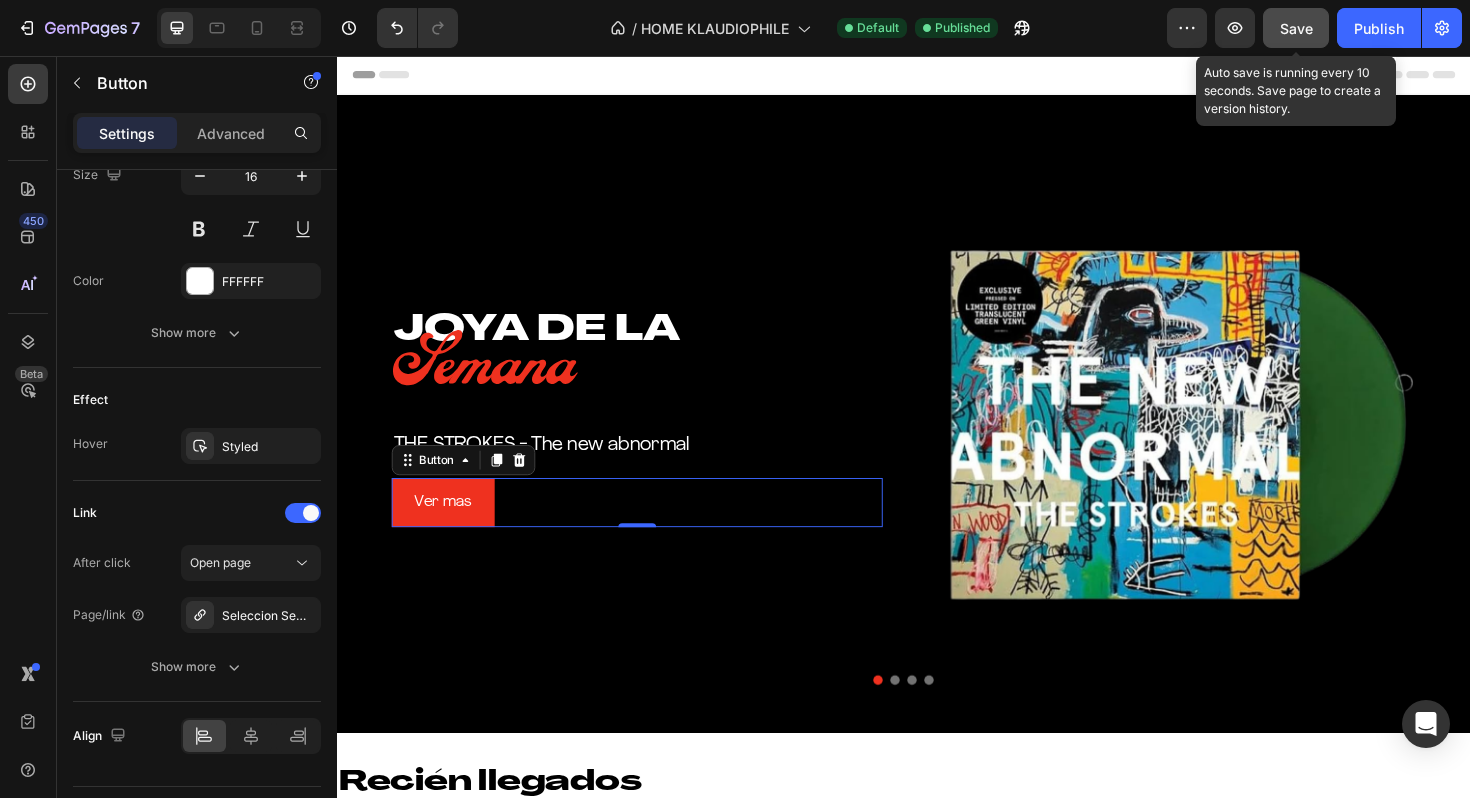 click on "Save" at bounding box center [1296, 28] 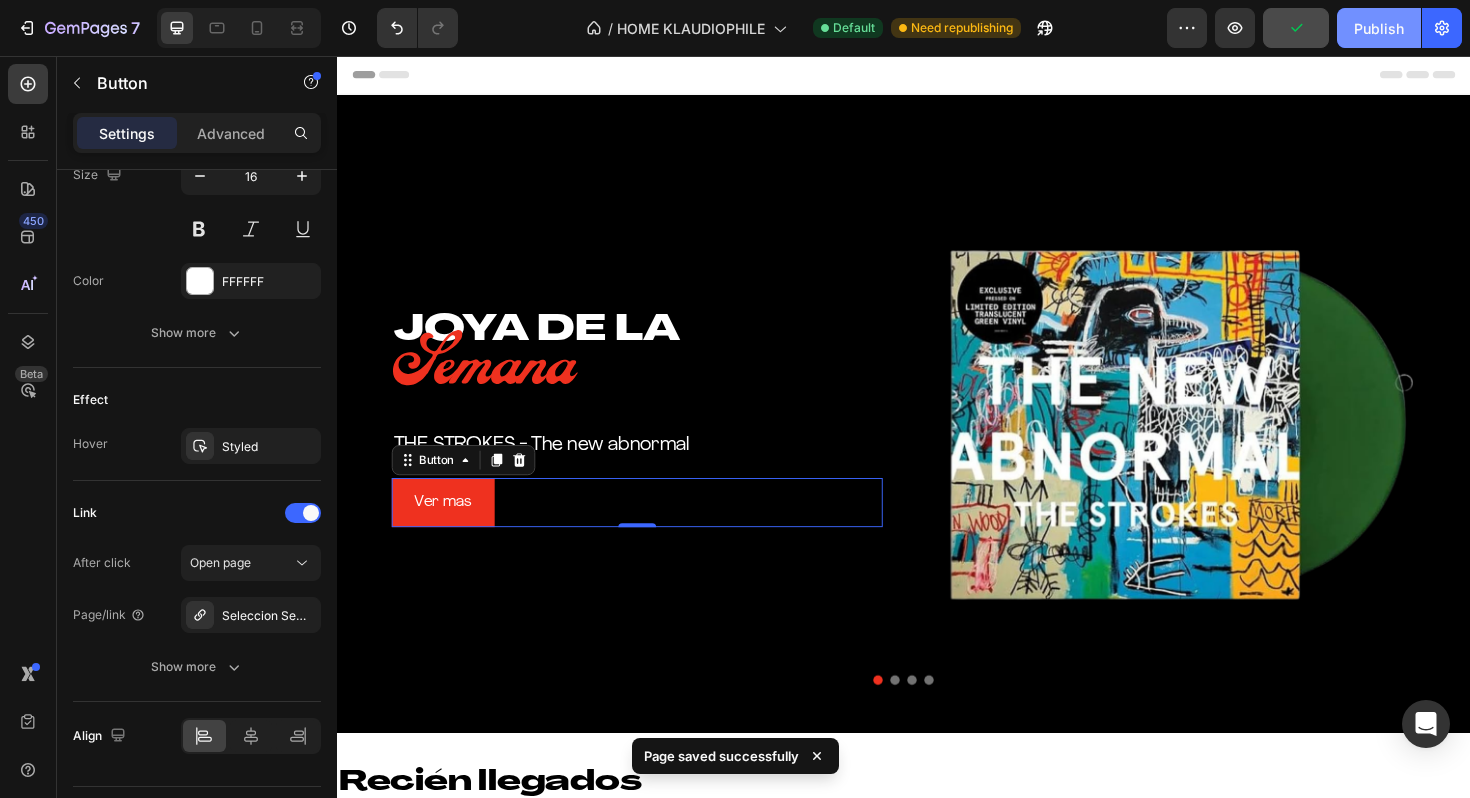 click on "Publish" at bounding box center (1379, 28) 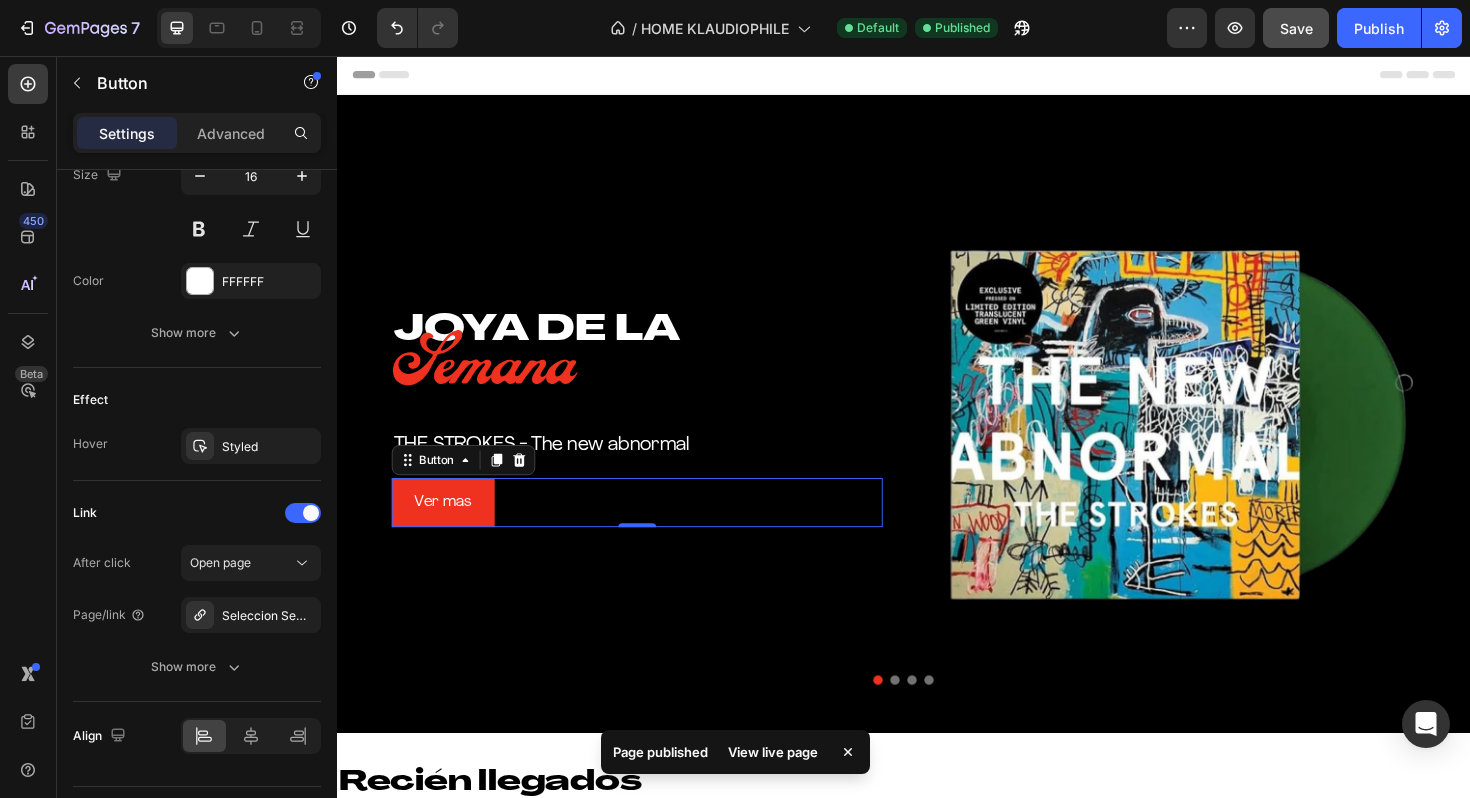 click on "View live page" at bounding box center [773, 752] 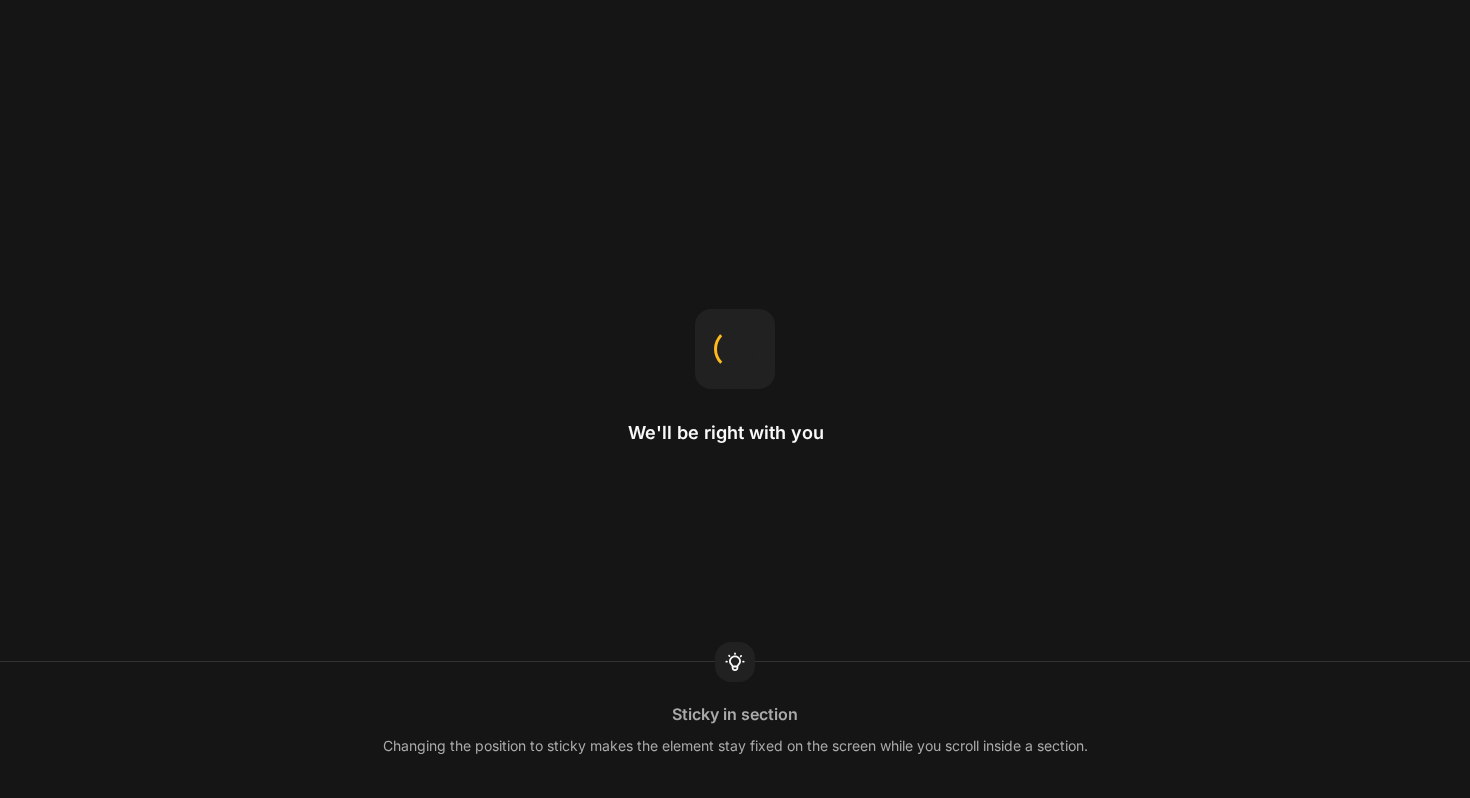 scroll, scrollTop: 0, scrollLeft: 0, axis: both 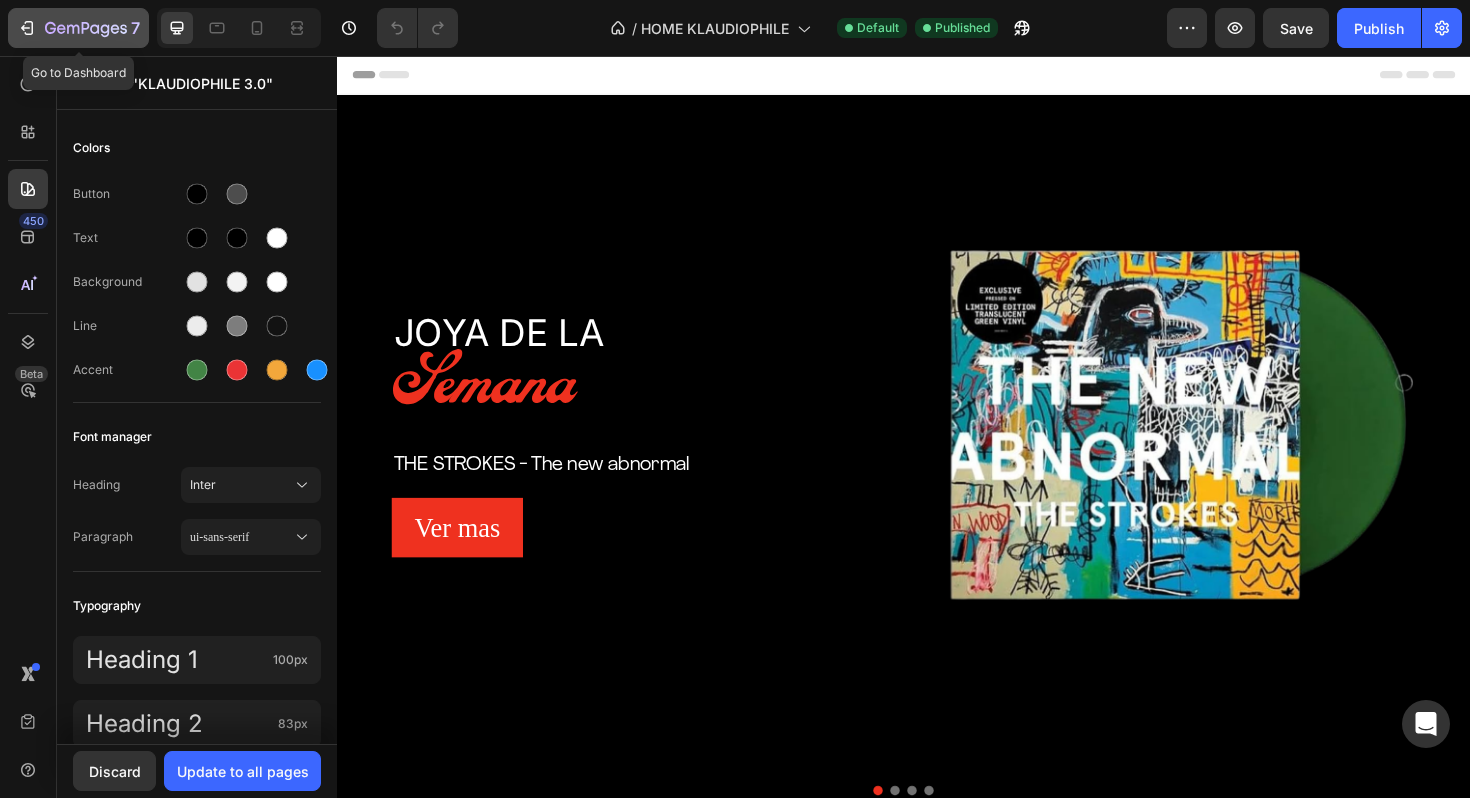 click 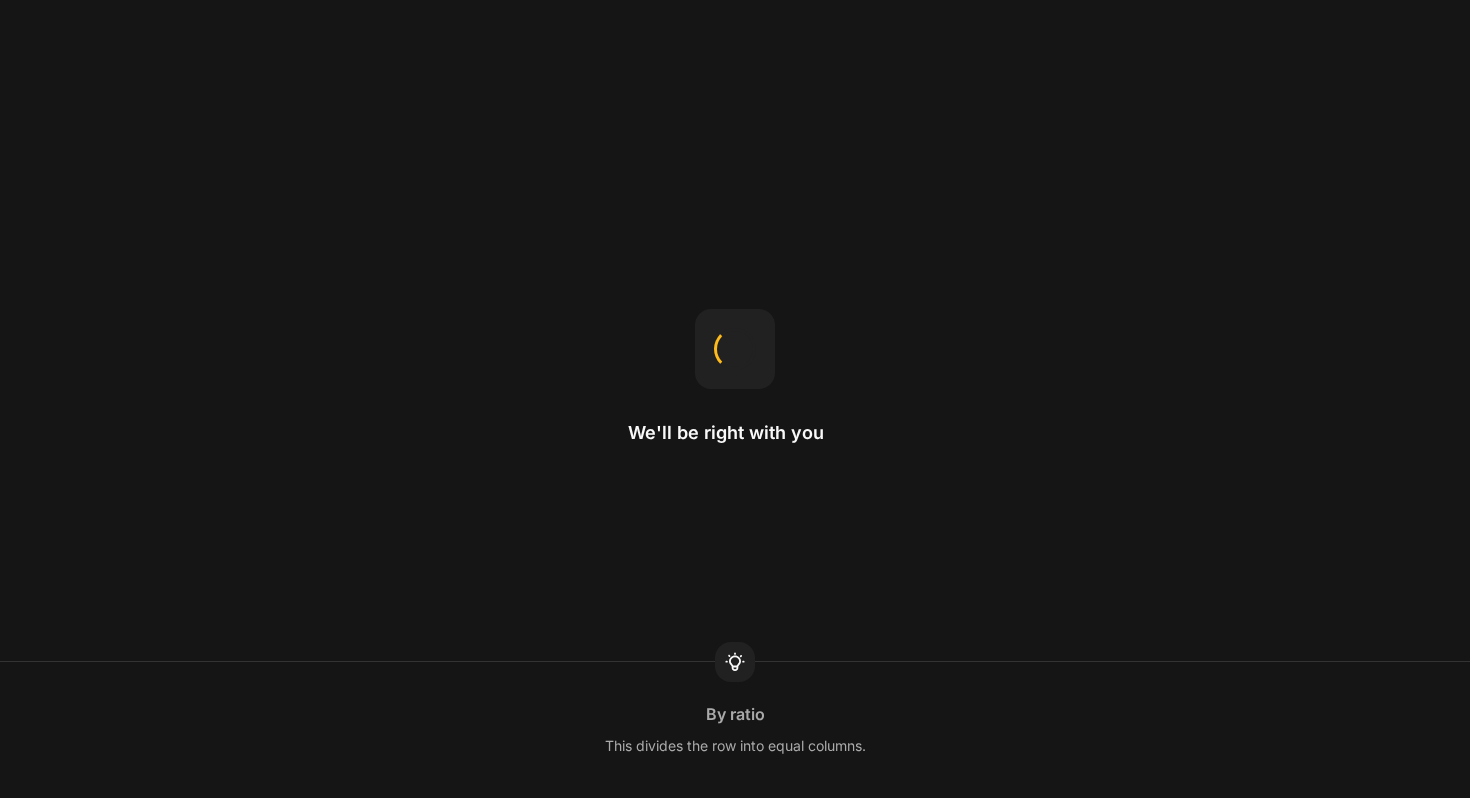 scroll, scrollTop: 0, scrollLeft: 0, axis: both 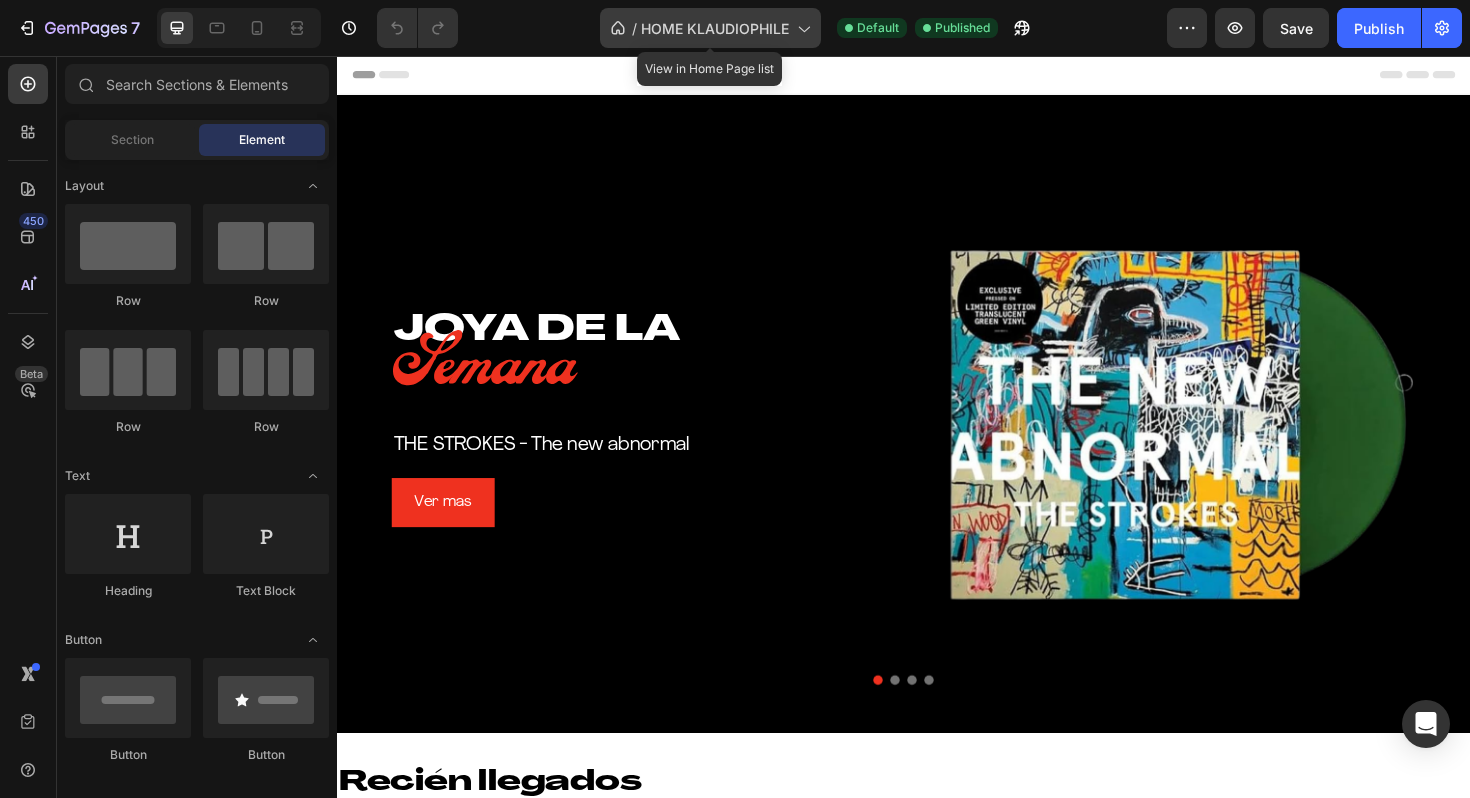 click on "HOME KLAUDIOPHILE" at bounding box center (715, 28) 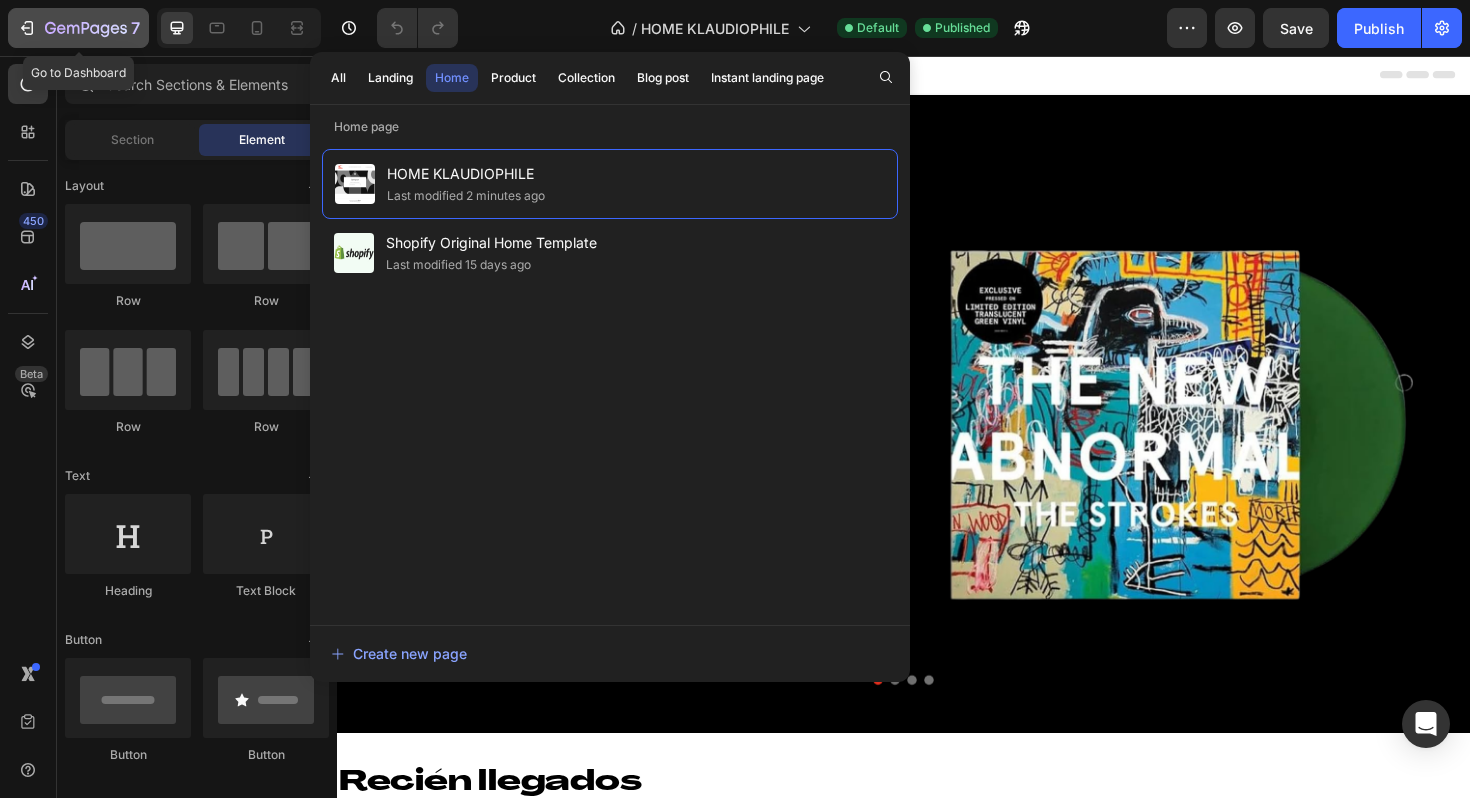 click 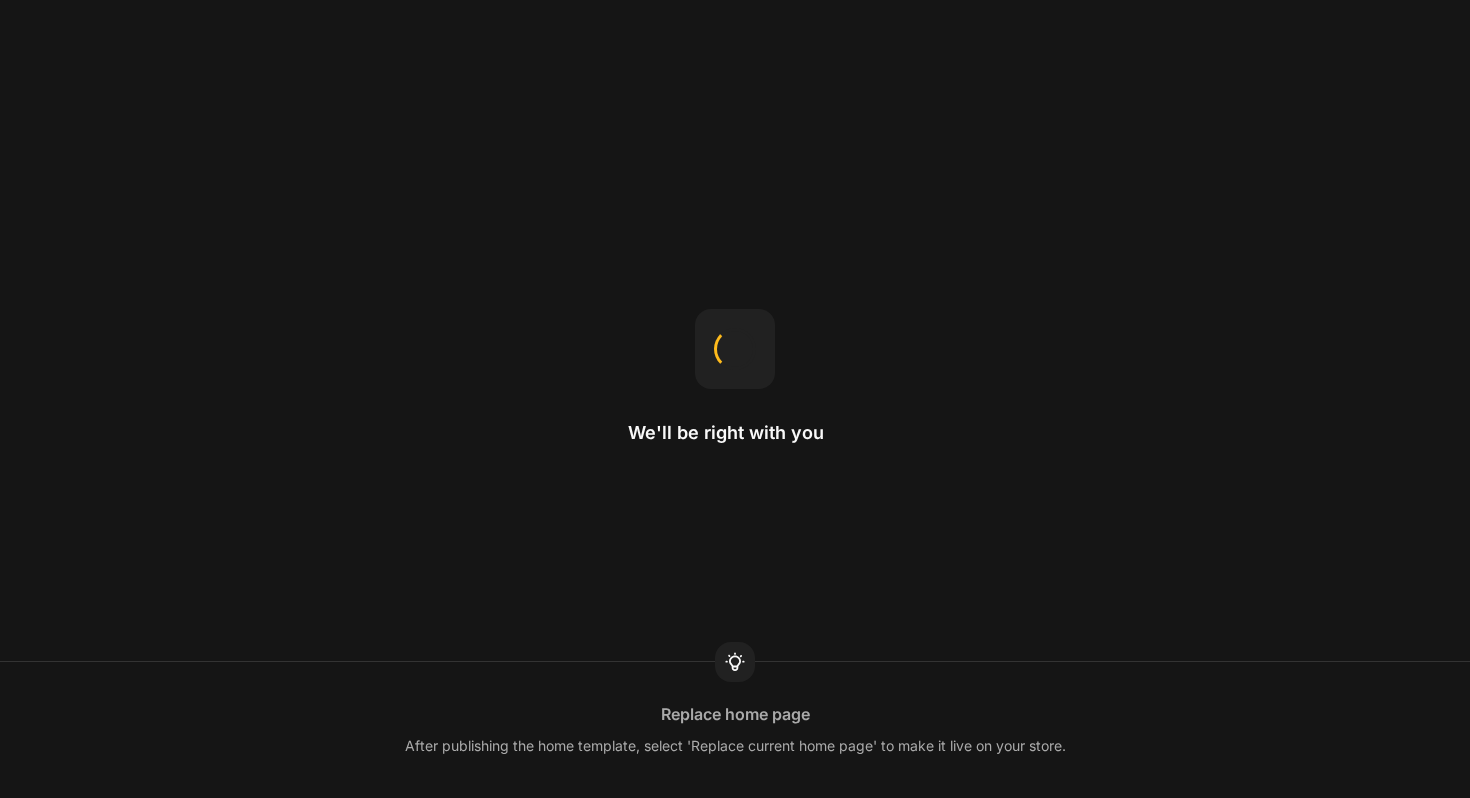 scroll, scrollTop: 0, scrollLeft: 0, axis: both 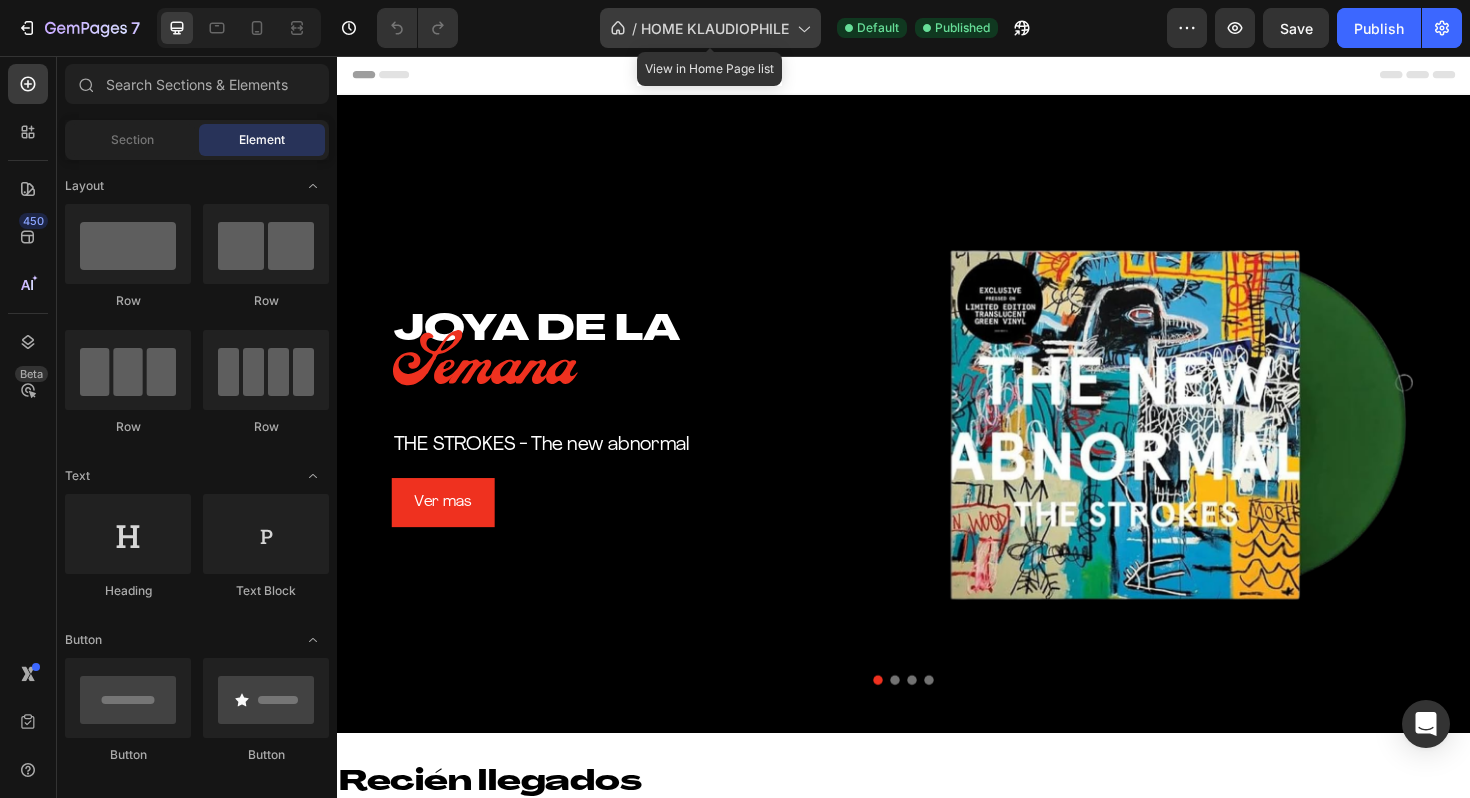 click on "HOME KLAUDIOPHILE" at bounding box center (715, 28) 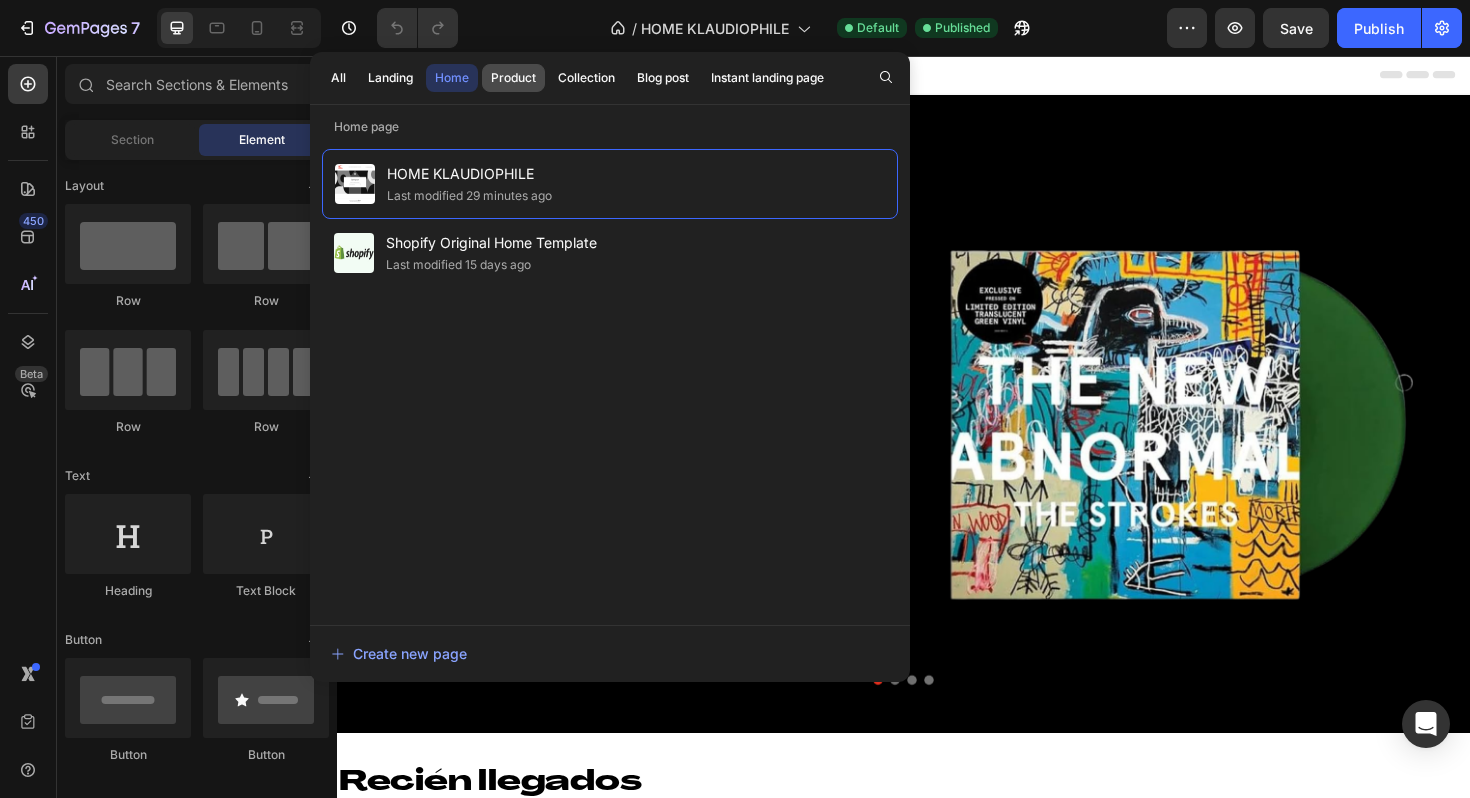click on "Product" at bounding box center (513, 78) 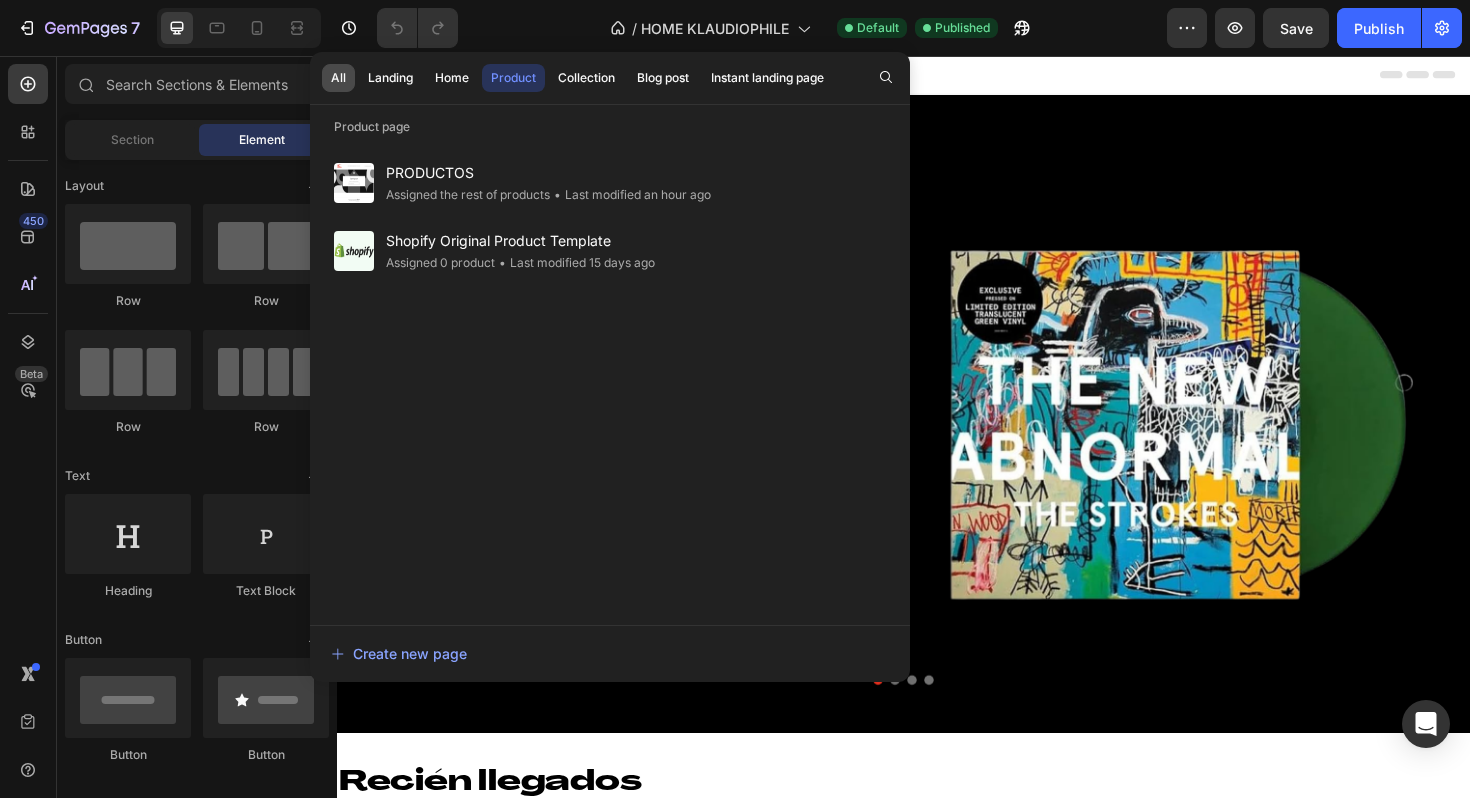 click on "All" 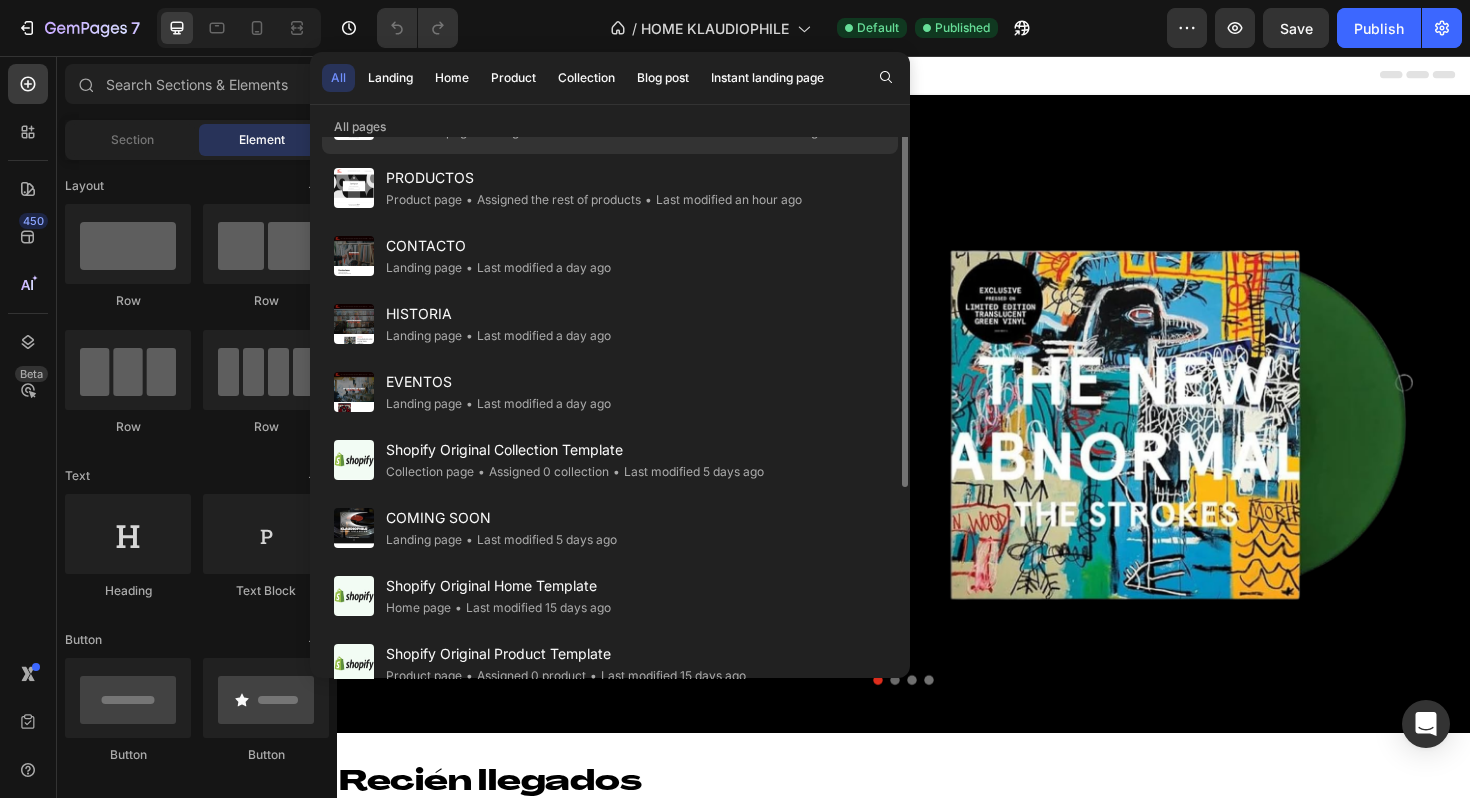 scroll, scrollTop: 0, scrollLeft: 0, axis: both 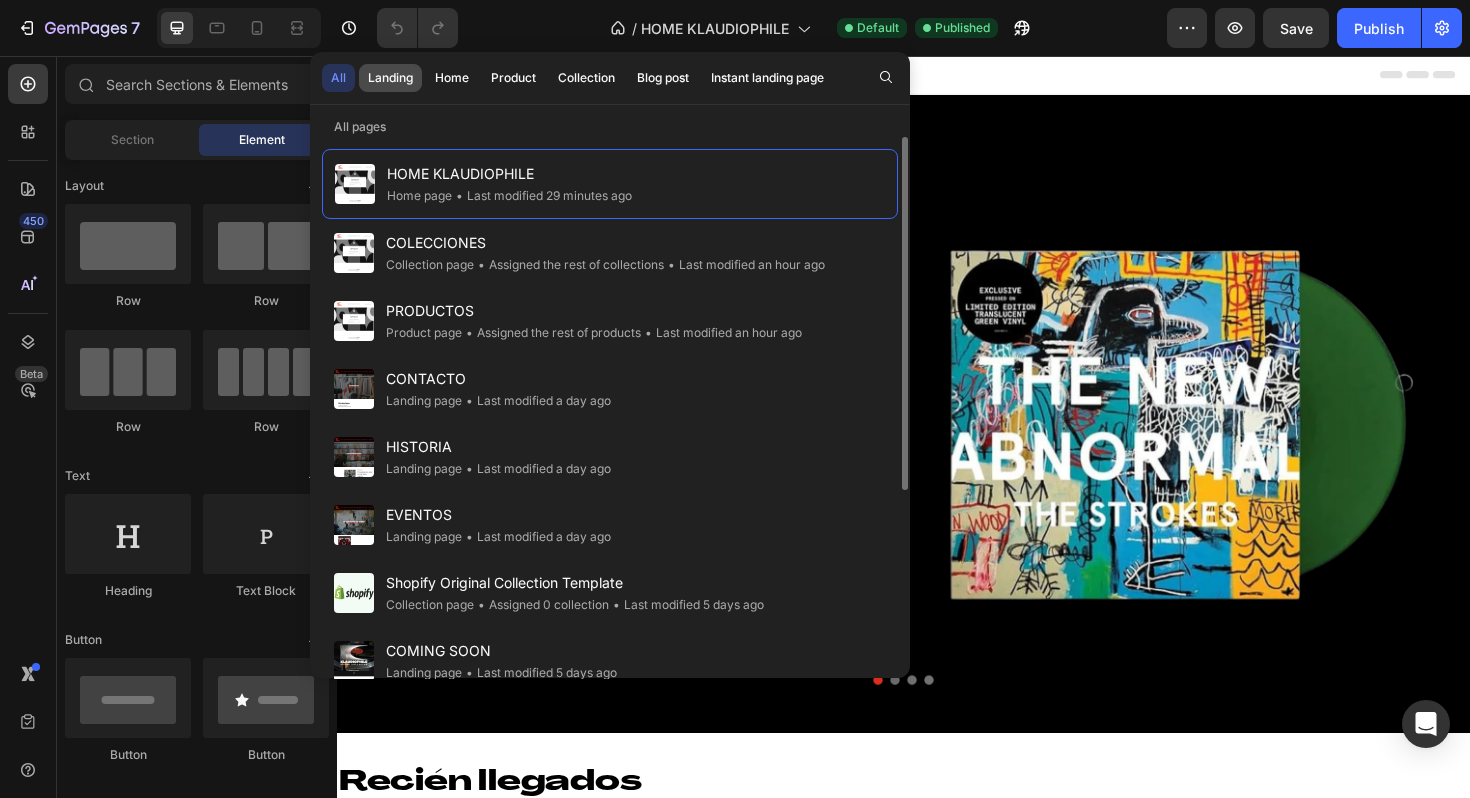 click on "Landing" at bounding box center [390, 78] 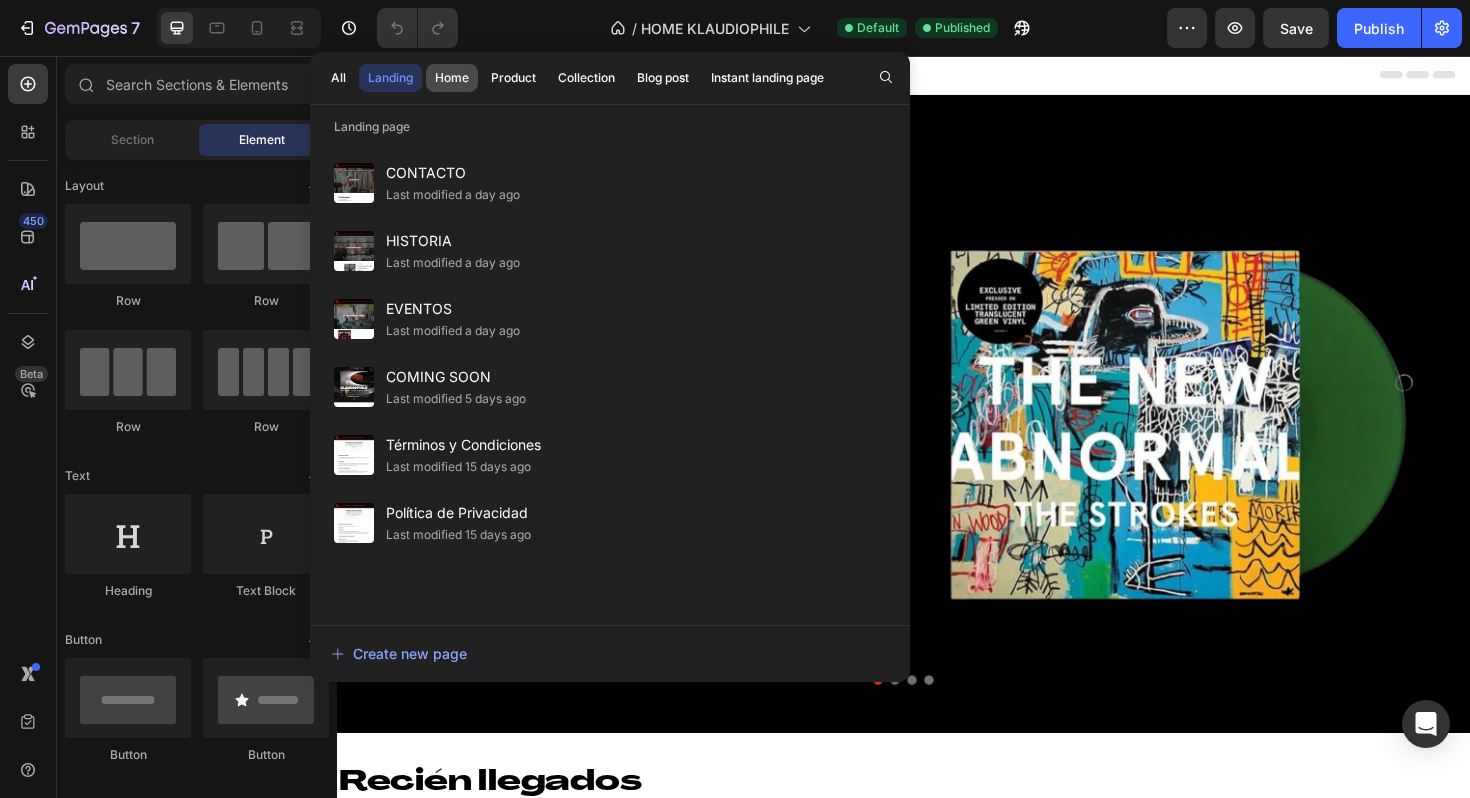 click on "Home" at bounding box center [452, 78] 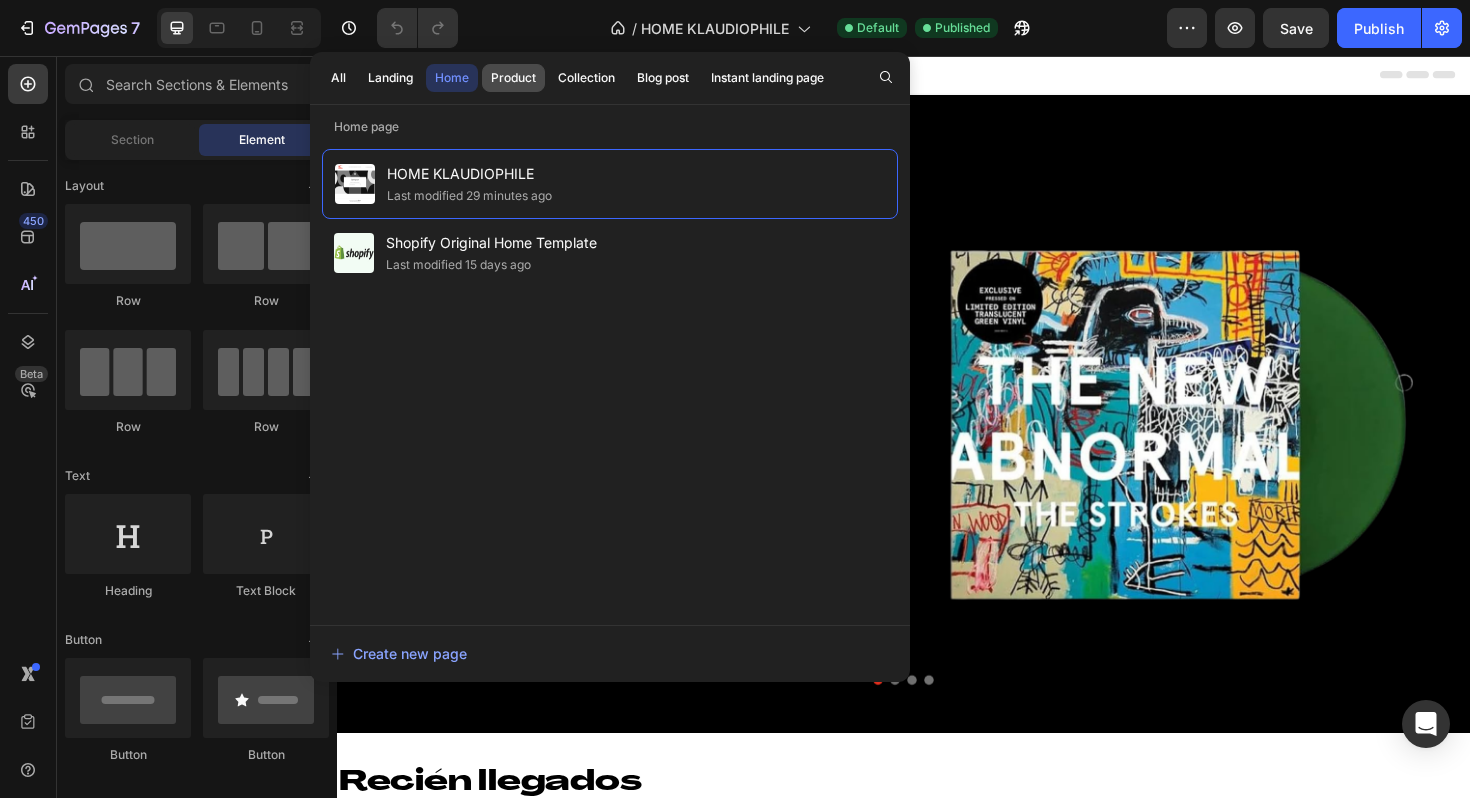 click on "Product" at bounding box center [513, 78] 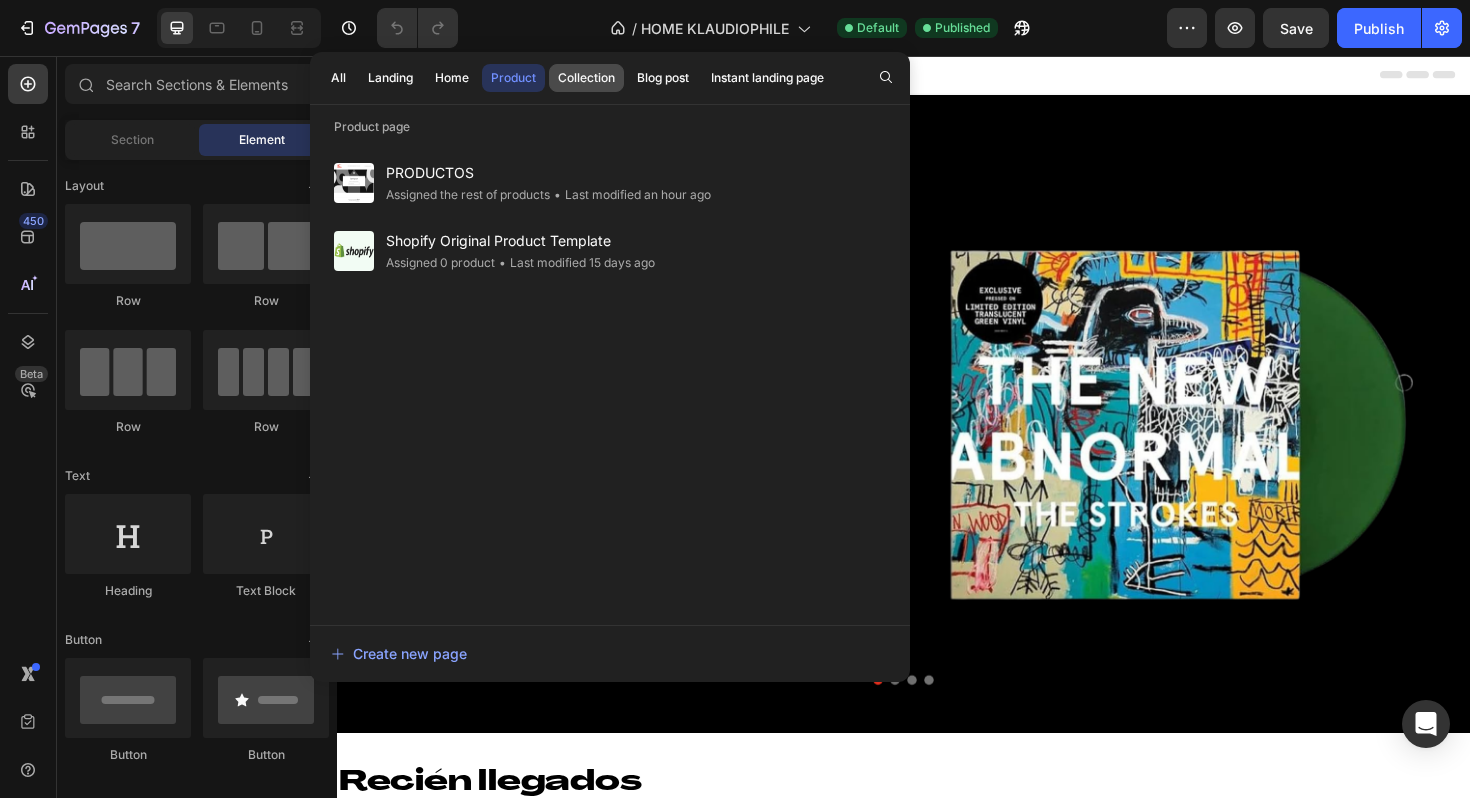 click on "Collection" at bounding box center (586, 78) 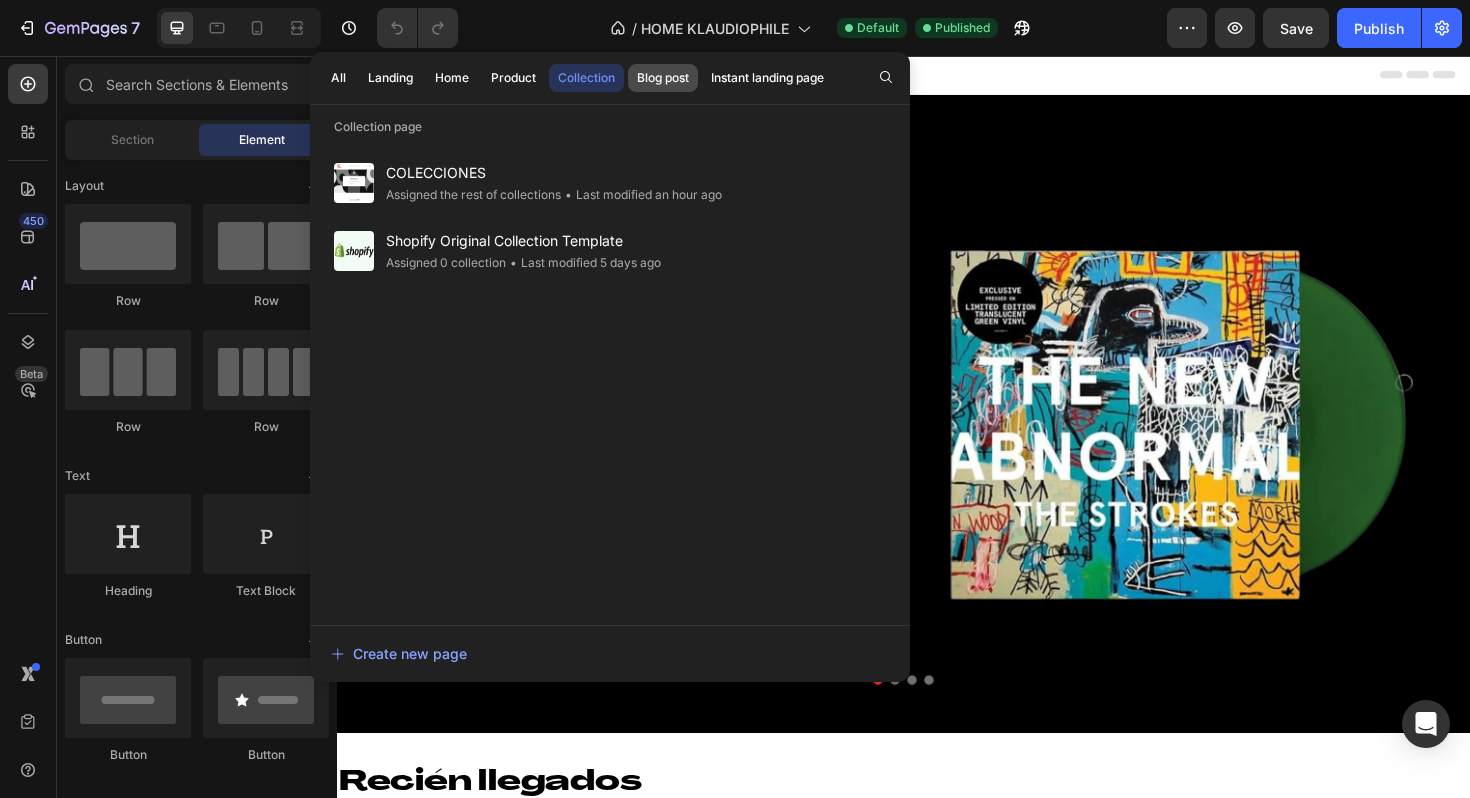click on "Blog post" at bounding box center [663, 78] 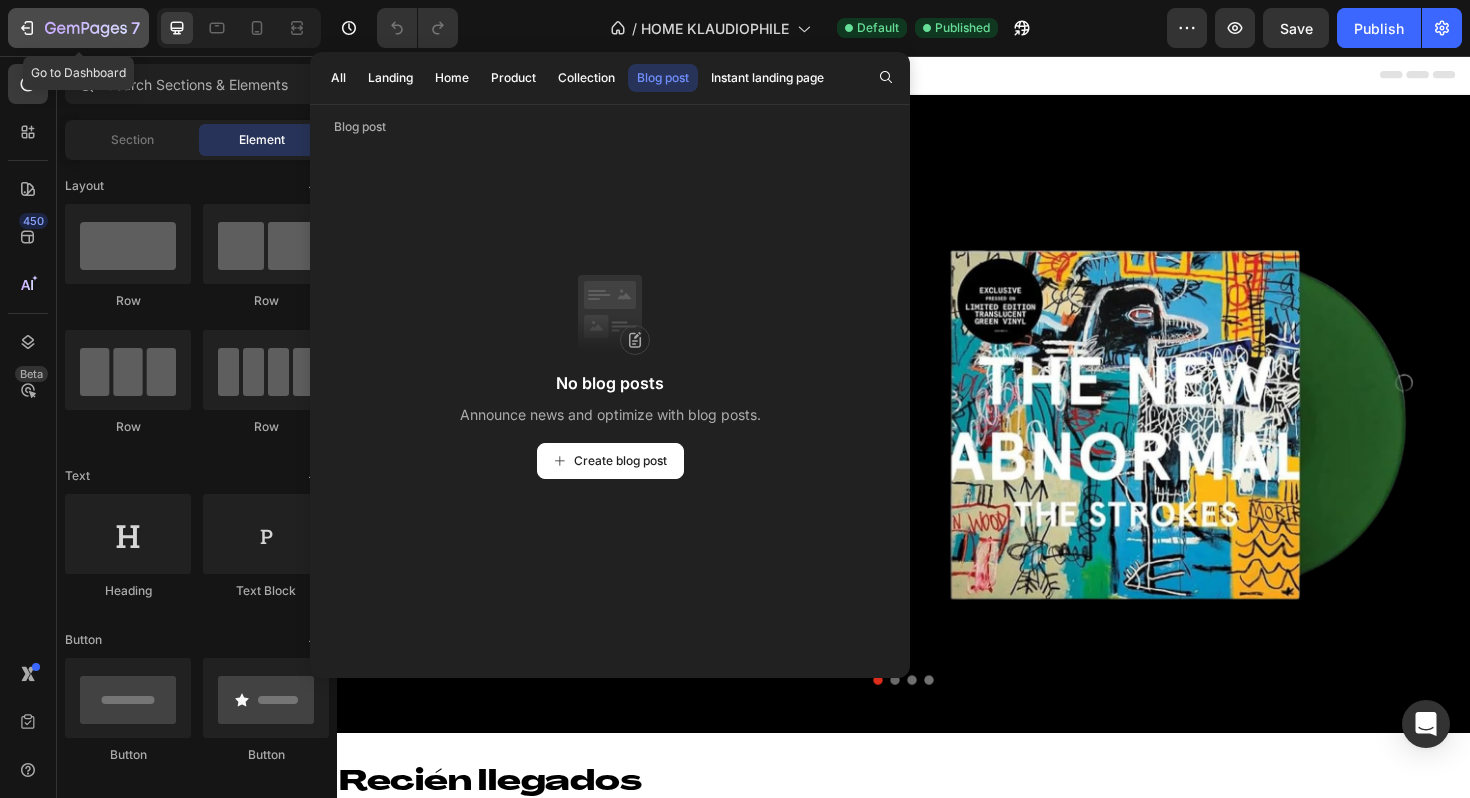 click 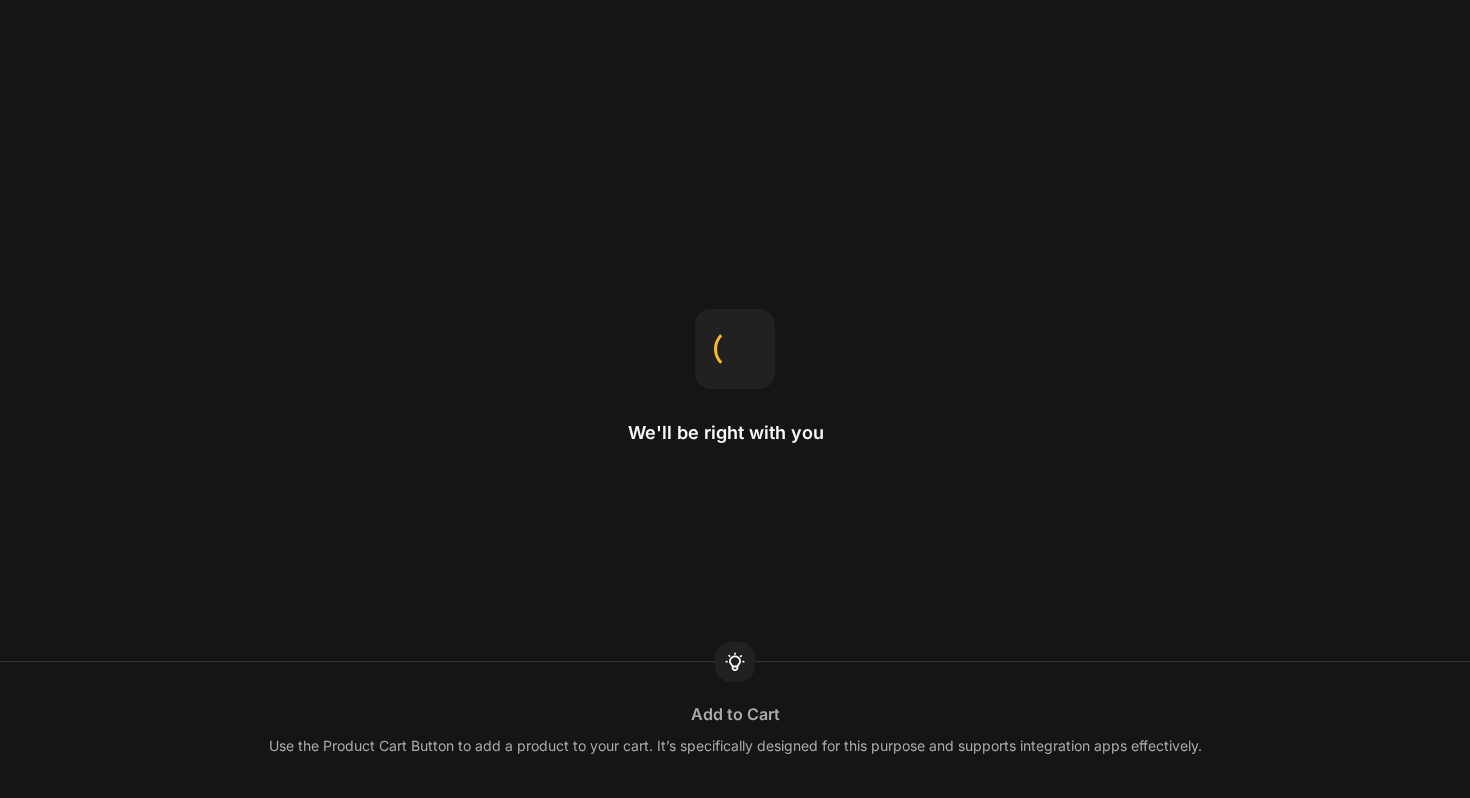 scroll, scrollTop: 0, scrollLeft: 0, axis: both 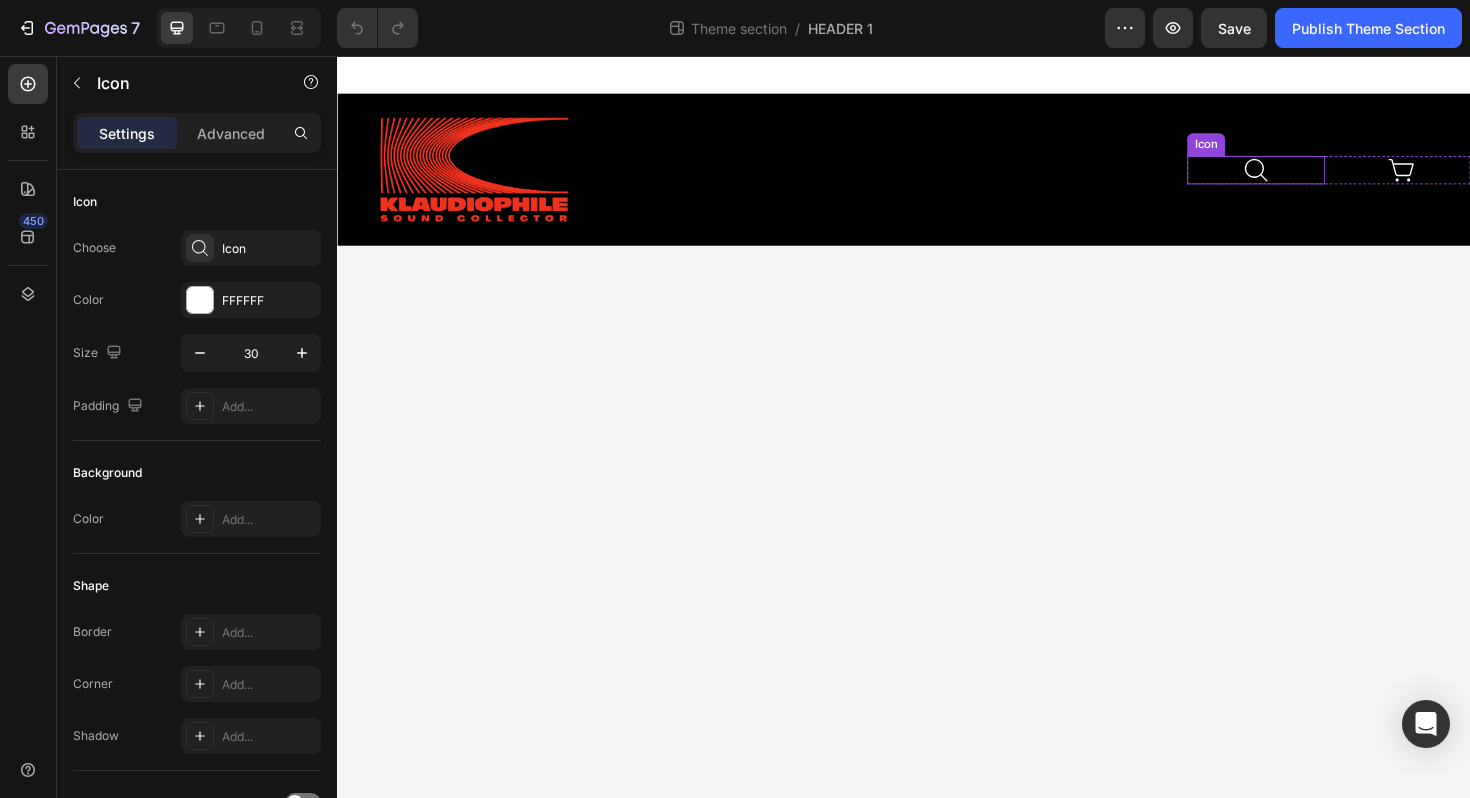 click 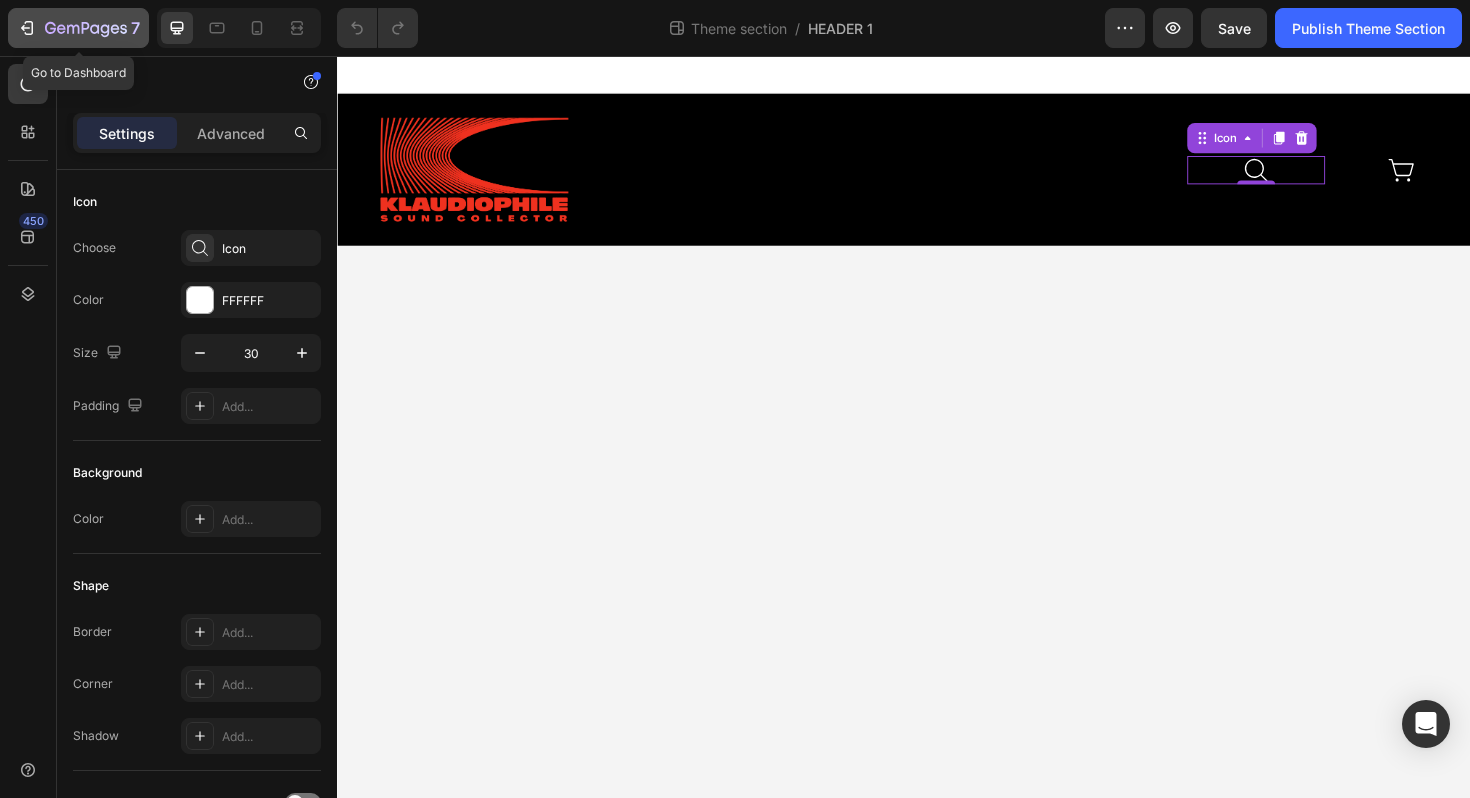 click on "7" at bounding box center [78, 28] 